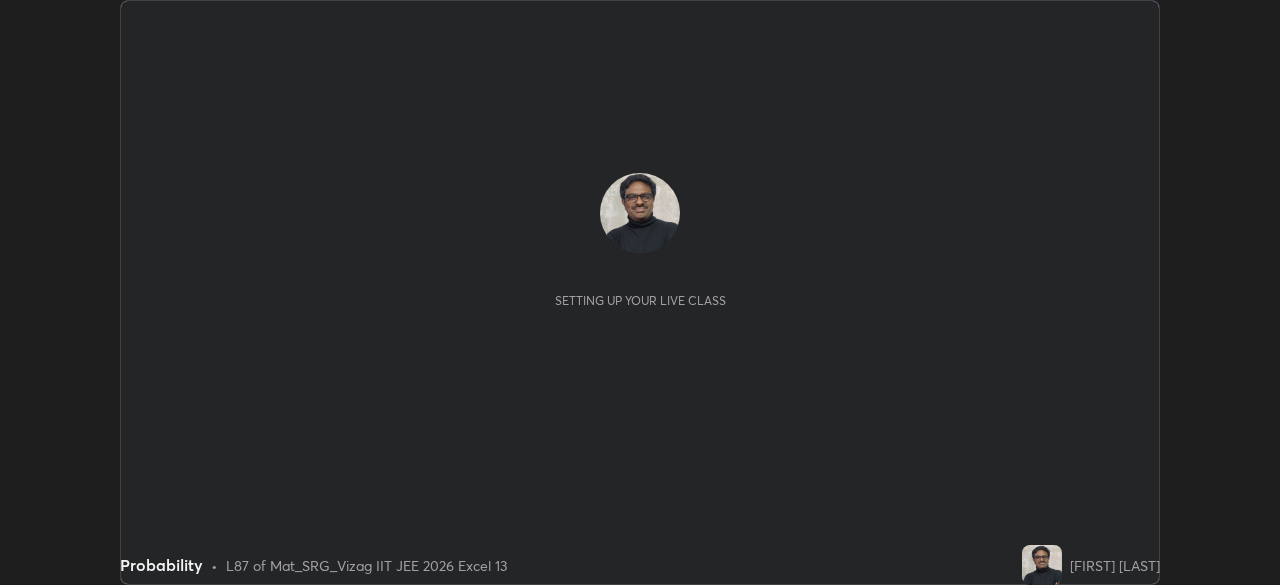 scroll, scrollTop: 0, scrollLeft: 0, axis: both 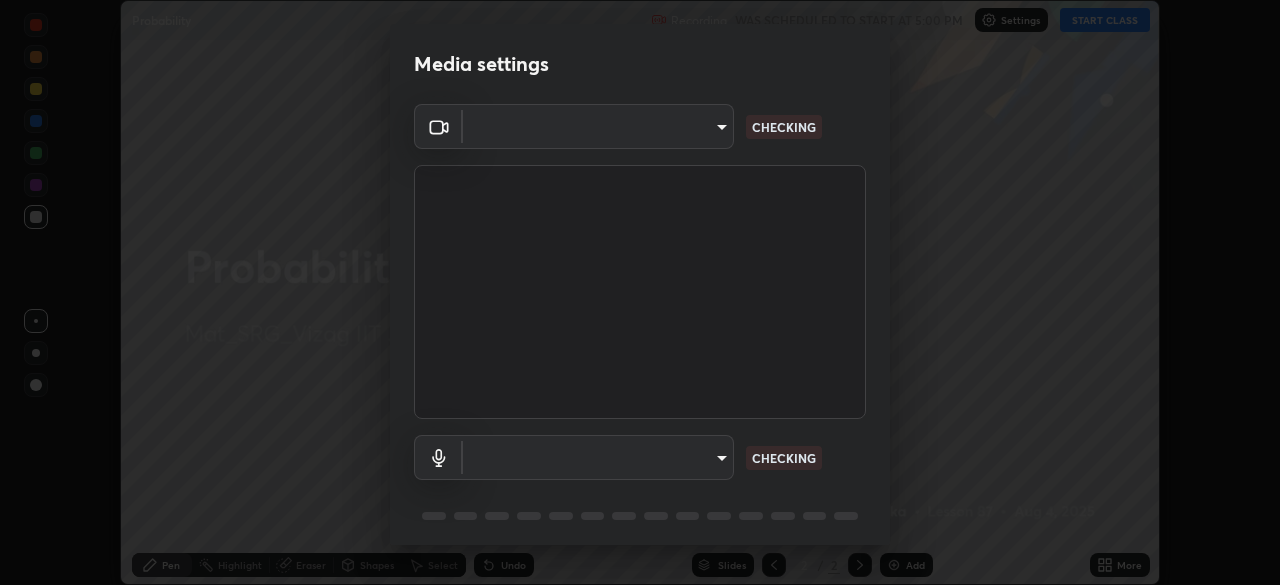 type on "60e4d704cc8f24c1cb46315f93dea7131adeebca537fc4a4d6c1d7a5e743d867" 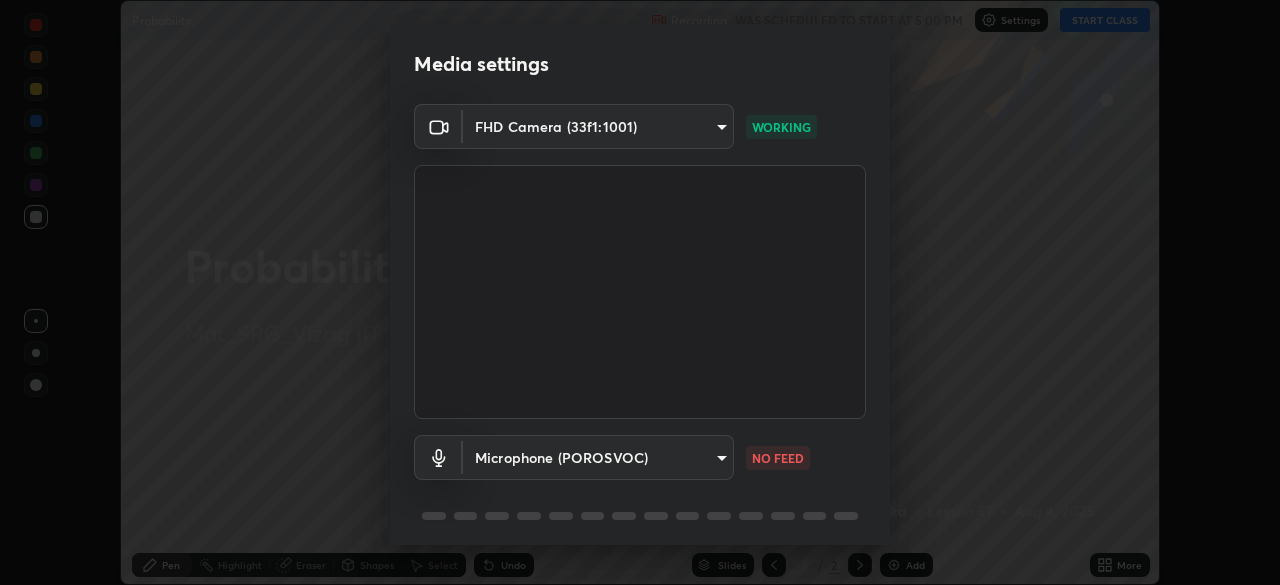 click on "Erase all Probability Recording WAS SCHEDULED TO START AT  5:00 PM Settings START CLASS Setting up your live class Probability • L87 of Mat_SRG_Vizag IIT JEE 2026 Excel 13 [FIRST] [LAST] Pen Highlight Eraser Shapes Select Undo Slides 2 / 2 Add More No doubts shared Encourage your learners to ask a doubt for better clarity Report an issue Reason for reporting Buffering Chat not working Audio - Video sync issue Educator video quality low ​ Attach an image Report Media settings FHD Camera ([HASH]) [HASH] WORKING Microphone (POROSVOC) [HASH] NO FEED 1 / 5 Next" at bounding box center (640, 292) 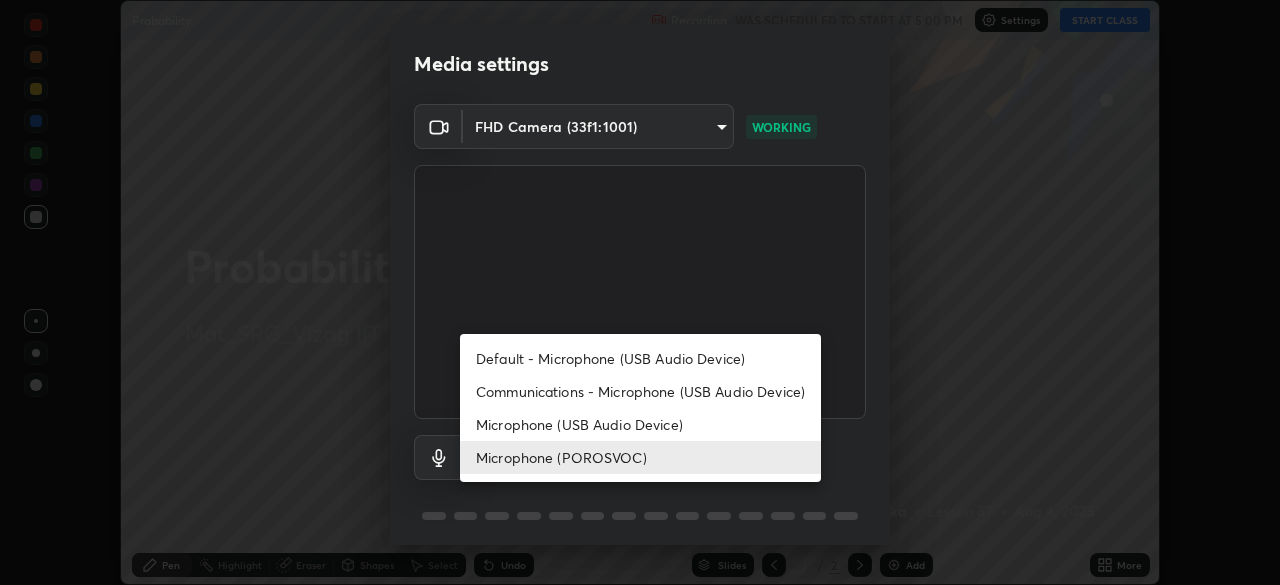 click on "Microphone (USB Audio Device)" at bounding box center [640, 424] 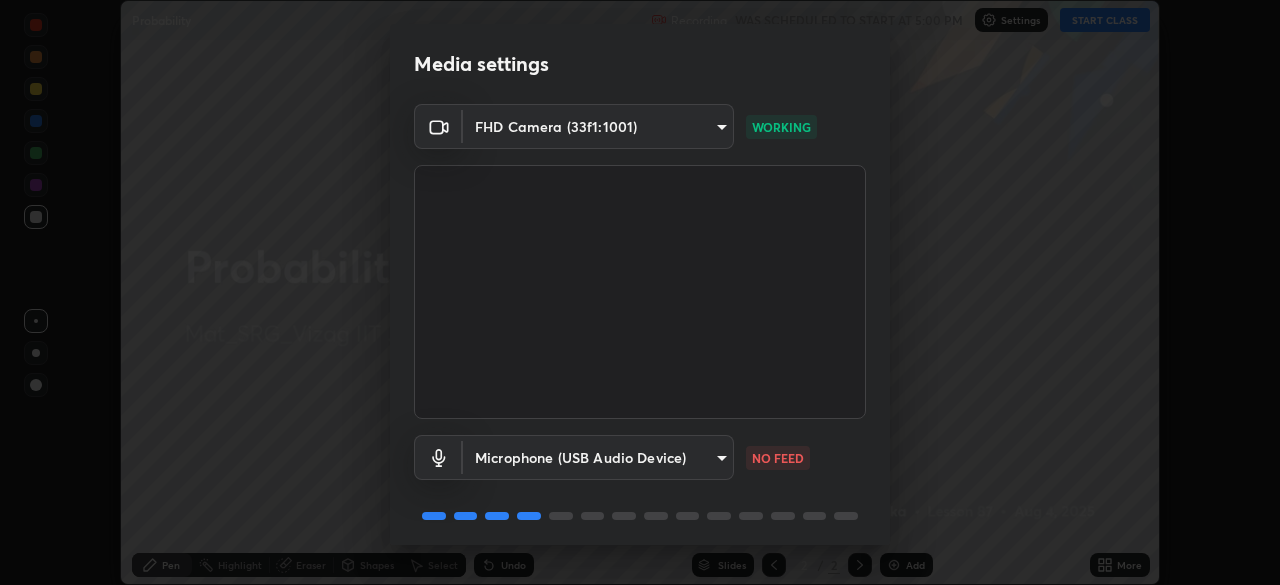 click on "Erase all Probability Recording WAS SCHEDULED TO START AT  5:00 PM Settings START CLASS Setting up your live class Probability • L87 of Mat_SRG_Vizag IIT JEE 2026 Excel 13 [FIRST] [LAST] Pen Highlight Eraser Shapes Select Undo Slides 2 / 2 Add More No doubts shared Encourage your learners to ask a doubt for better clarity Report an issue Reason for reporting Buffering Chat not working Audio - Video sync issue Educator video quality low ​ Attach an image Report Media settings FHD Camera ([HASH]) [HASH] WORKING Microphone (USB Audio Device) [HASH] NO FEED 1 / 5 Next" at bounding box center (640, 292) 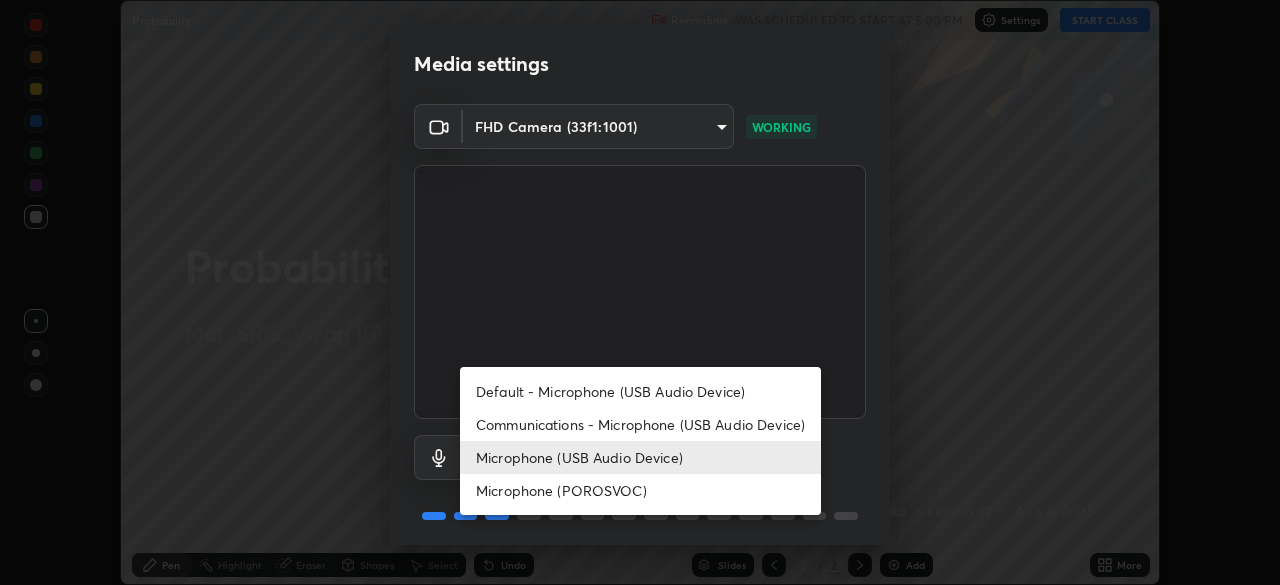 click on "Microphone (POROSVOC)" at bounding box center [640, 490] 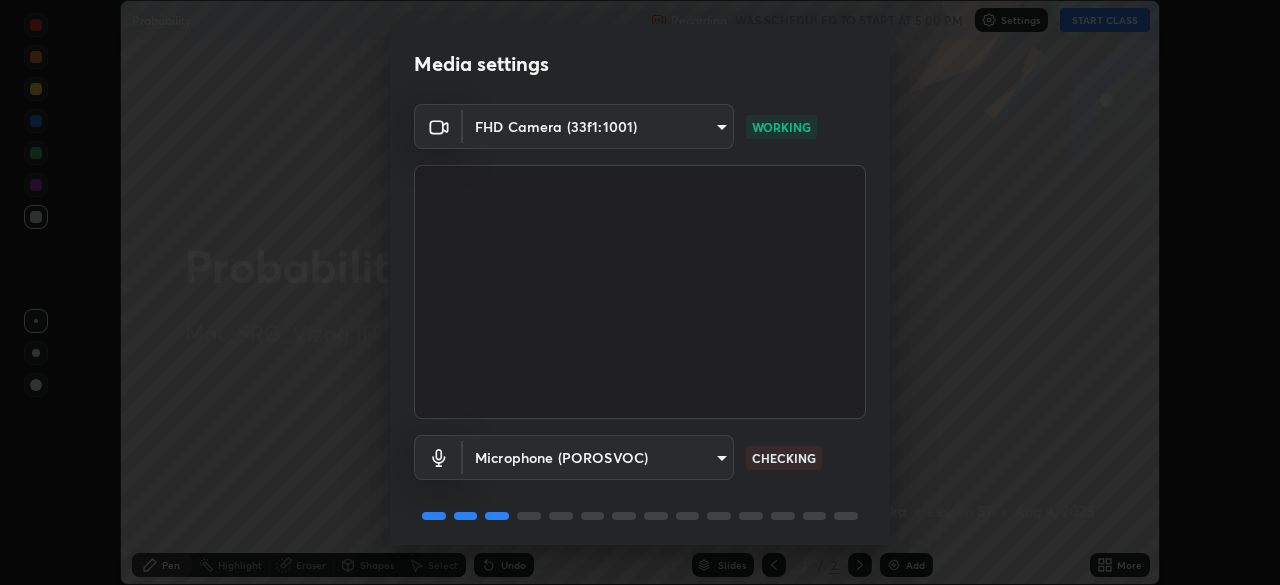 scroll, scrollTop: 71, scrollLeft: 0, axis: vertical 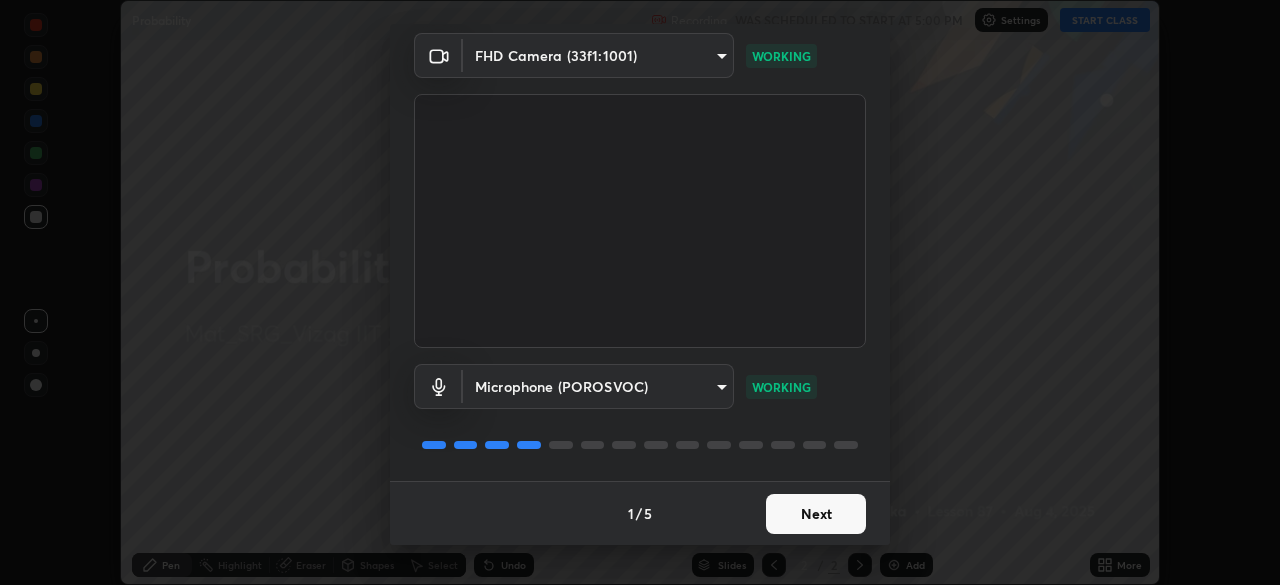 click on "Next" at bounding box center [816, 514] 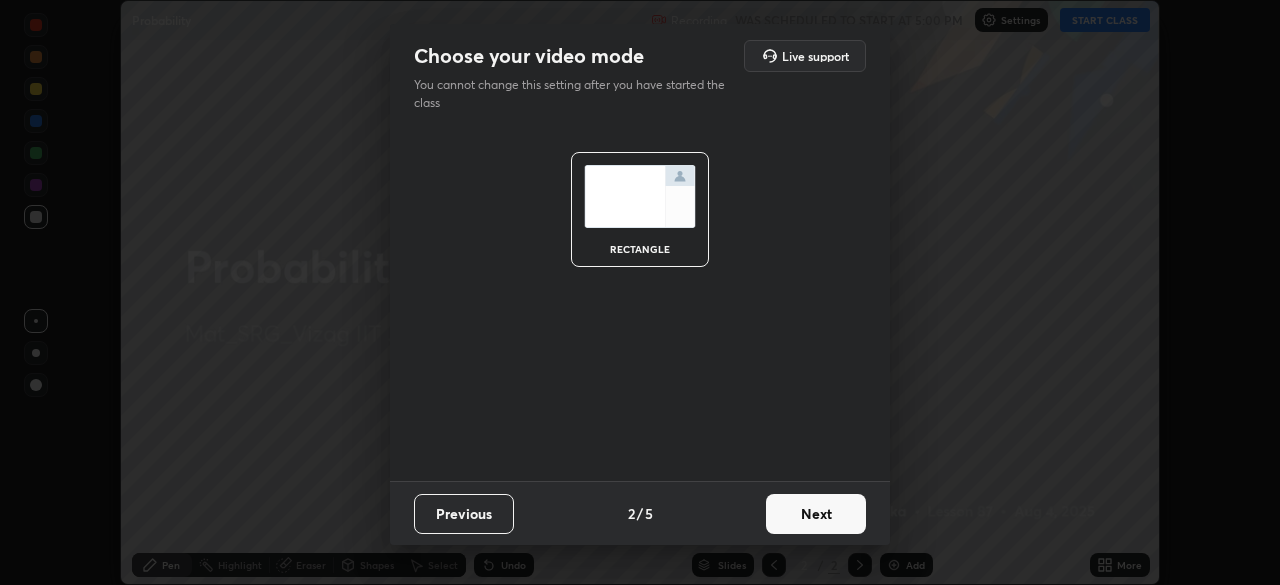 scroll, scrollTop: 0, scrollLeft: 0, axis: both 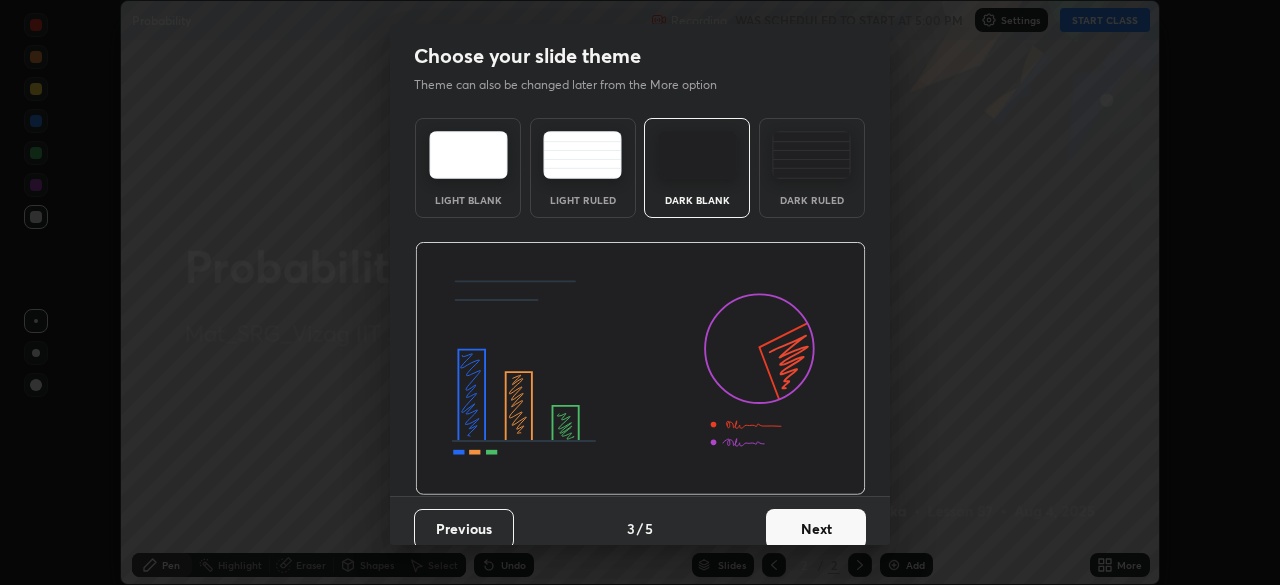 click on "Next" at bounding box center [816, 529] 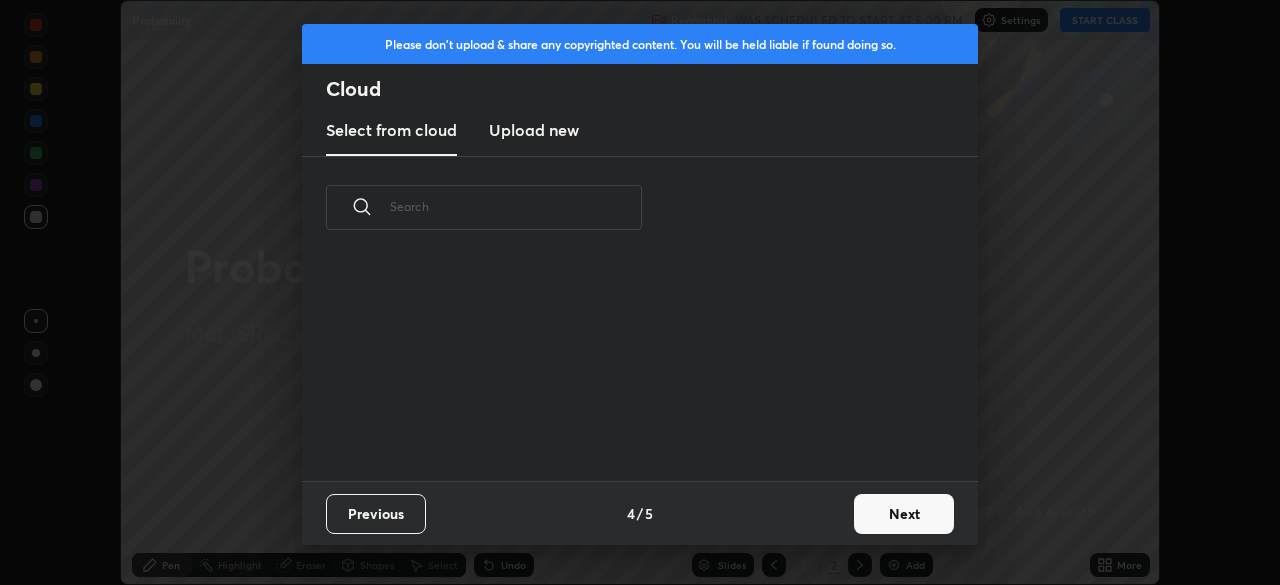 scroll, scrollTop: 7, scrollLeft: 11, axis: both 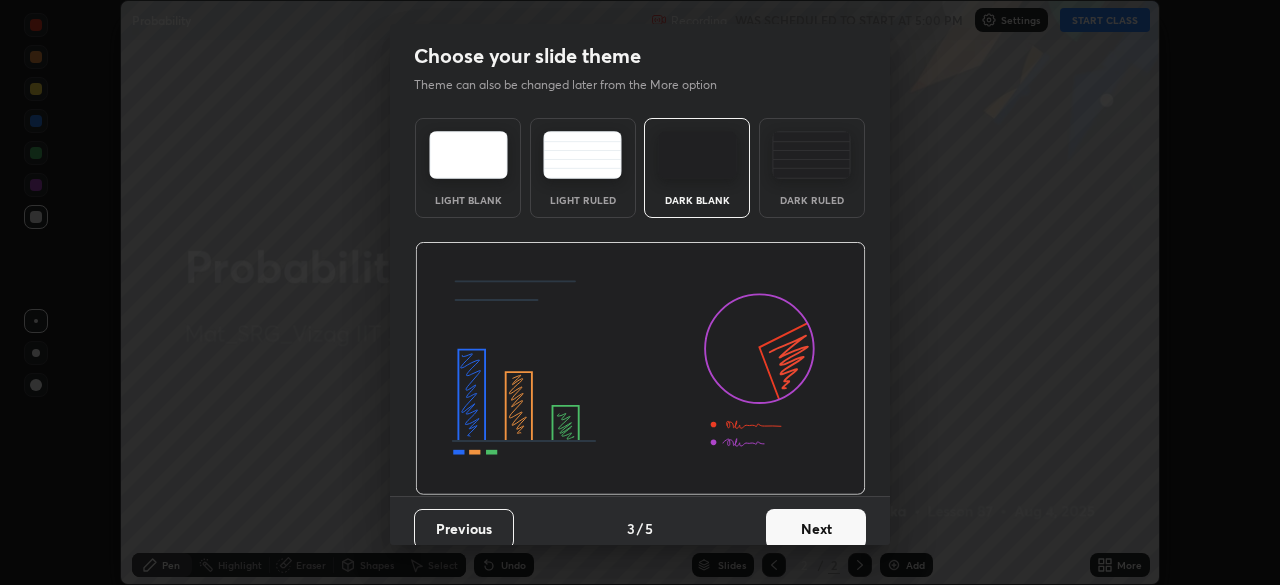 click on "Dark Ruled" at bounding box center (812, 168) 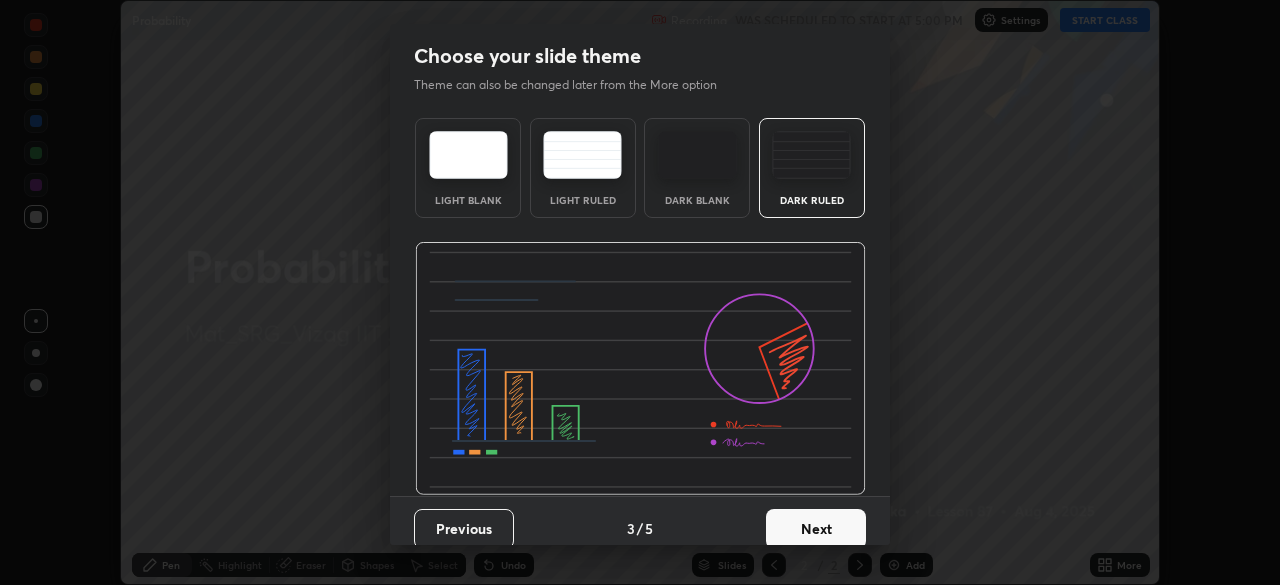 click on "Next" at bounding box center [816, 529] 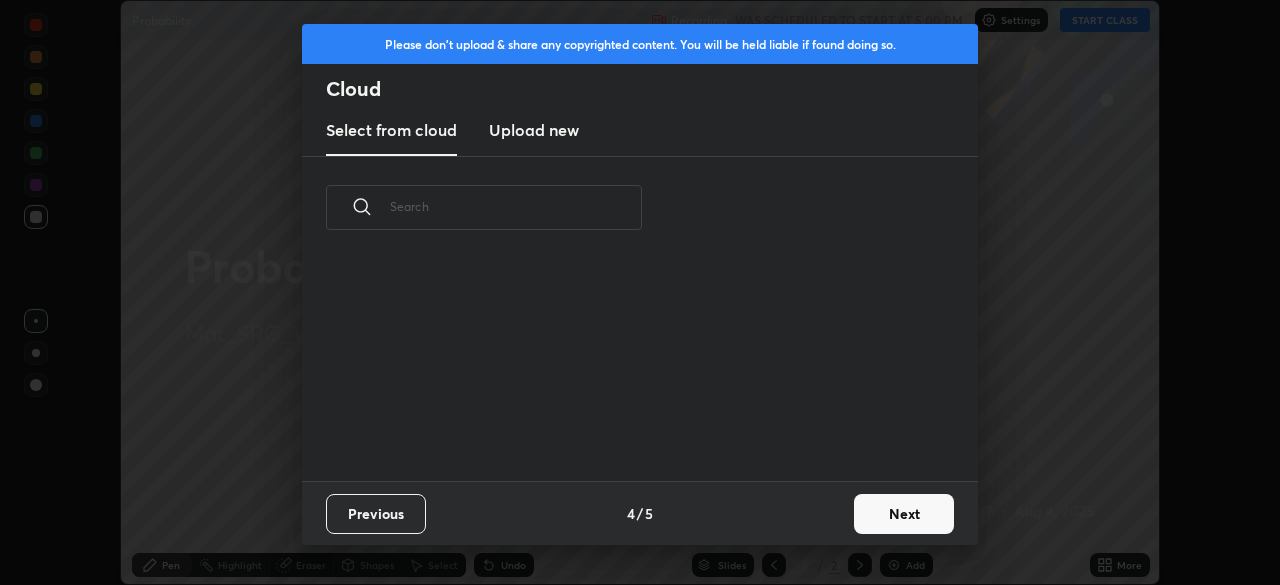 scroll, scrollTop: 7, scrollLeft: 11, axis: both 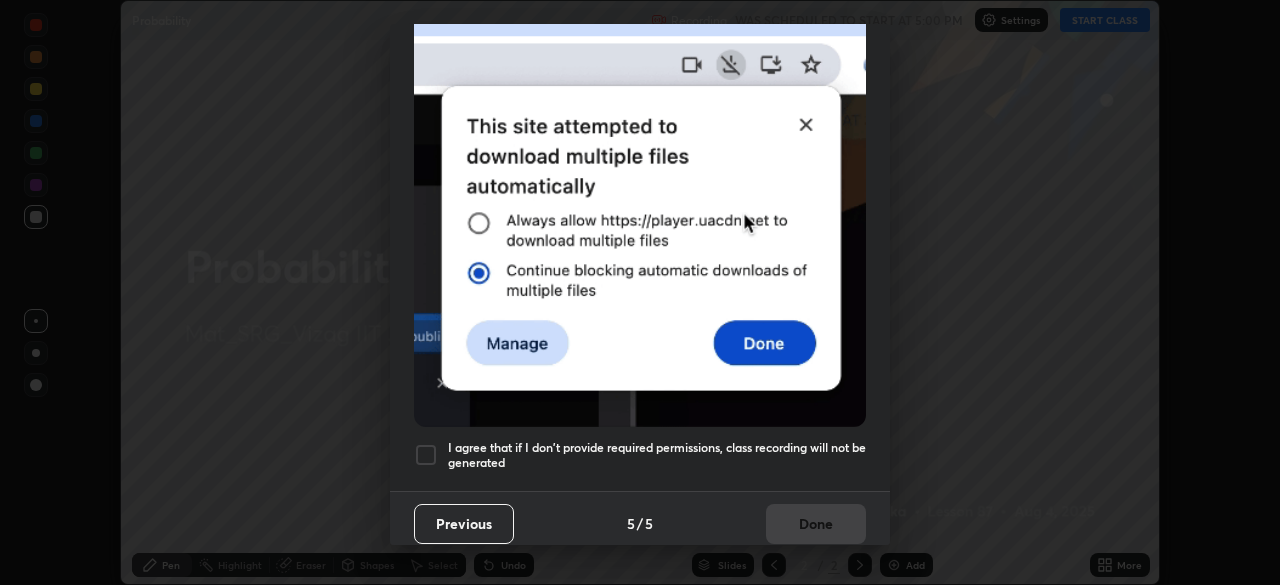 click on "I agree that if I don't provide required permissions, class recording will not be generated" at bounding box center [657, 455] 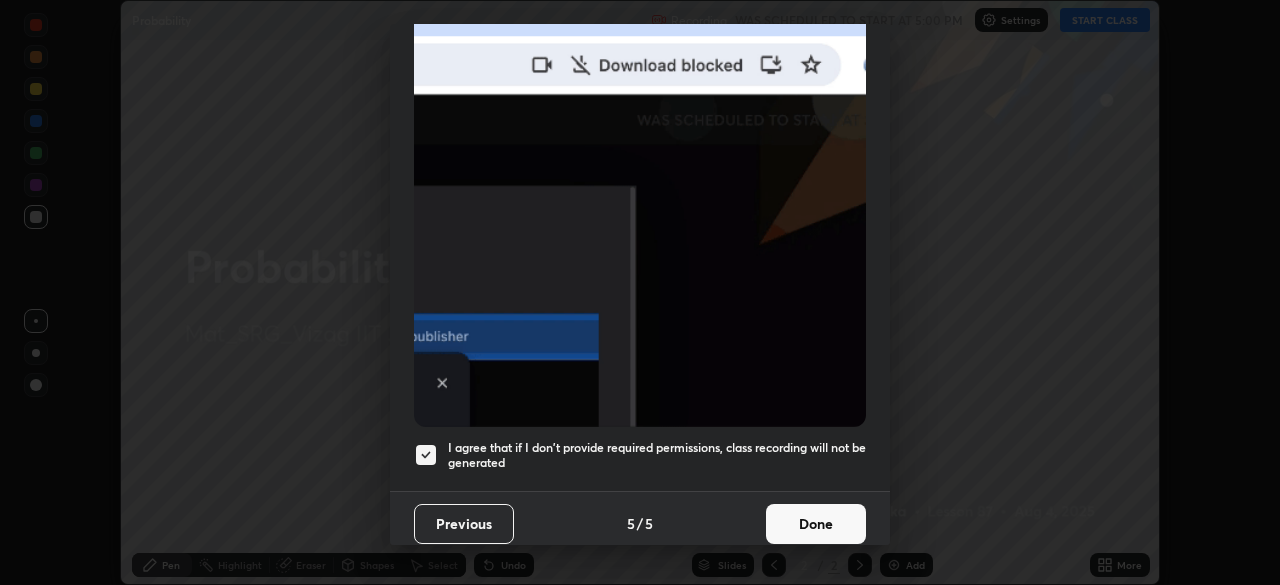 click on "Done" at bounding box center [816, 524] 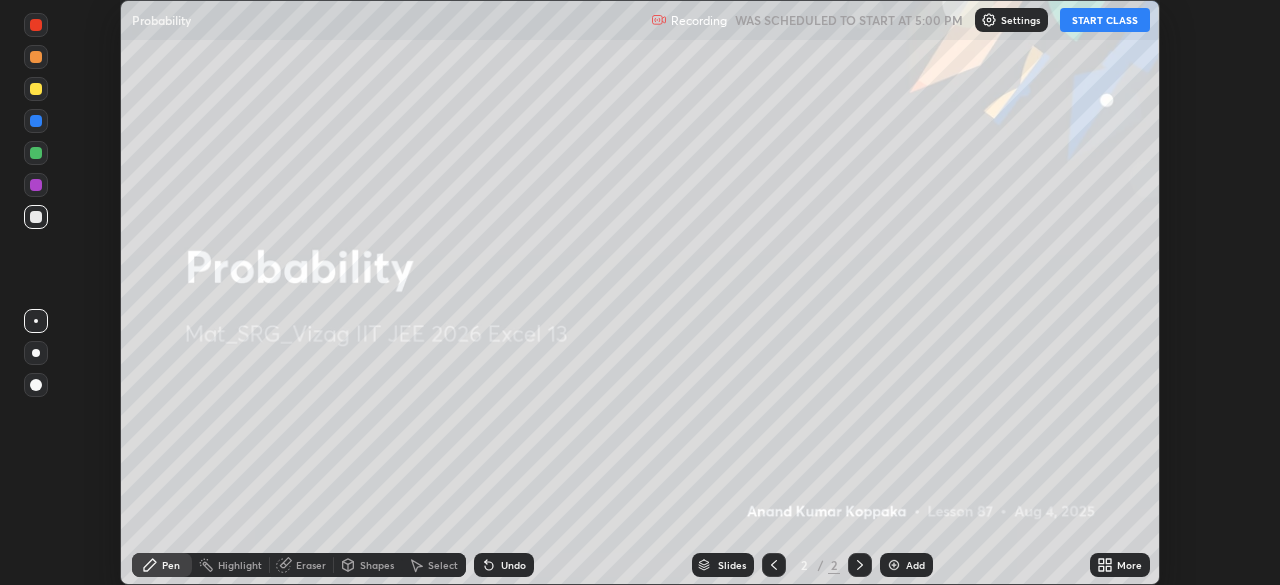 click on "START CLASS" at bounding box center [1105, 20] 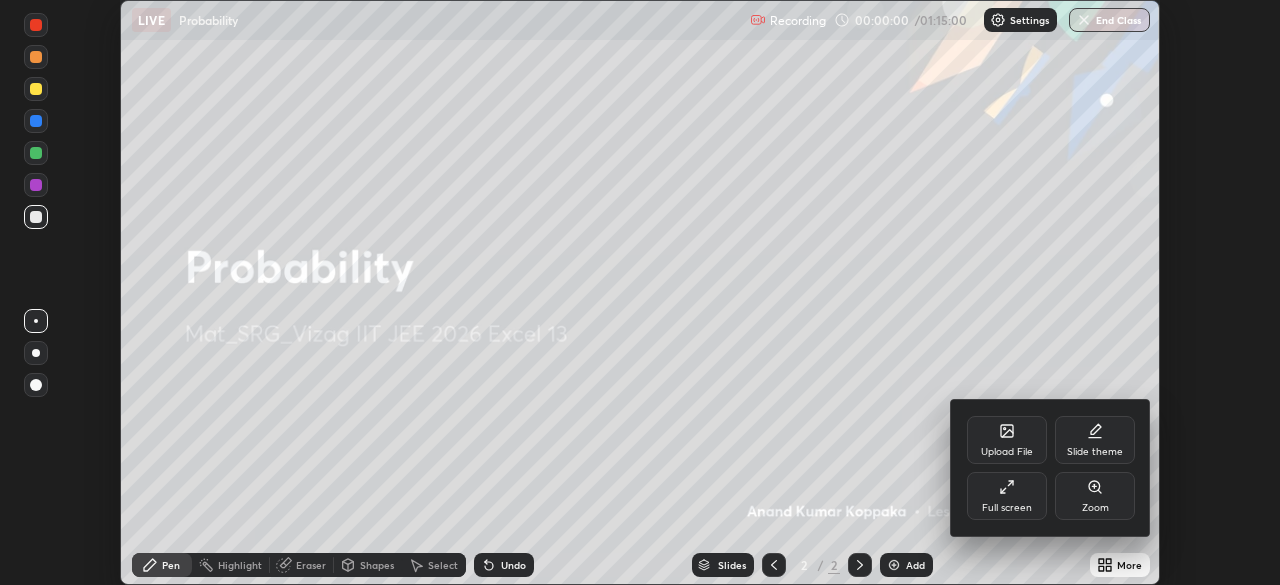 click on "Full screen" at bounding box center (1007, 496) 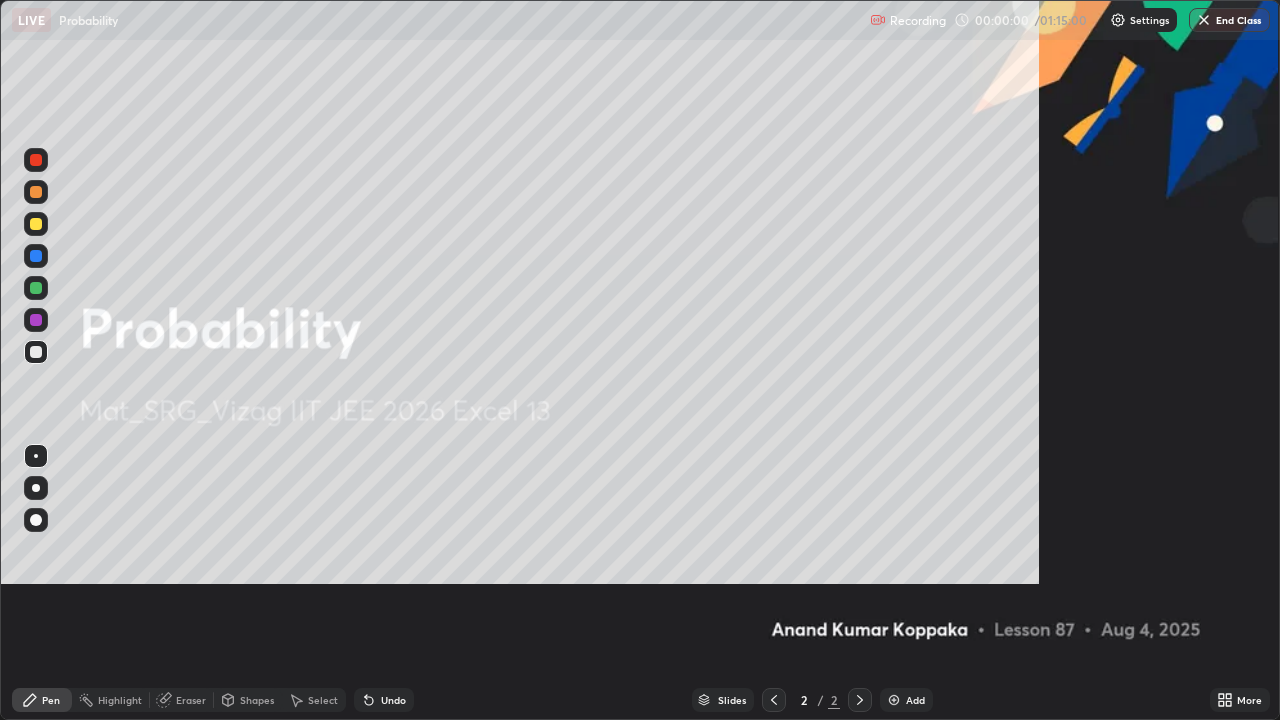 scroll, scrollTop: 99280, scrollLeft: 98720, axis: both 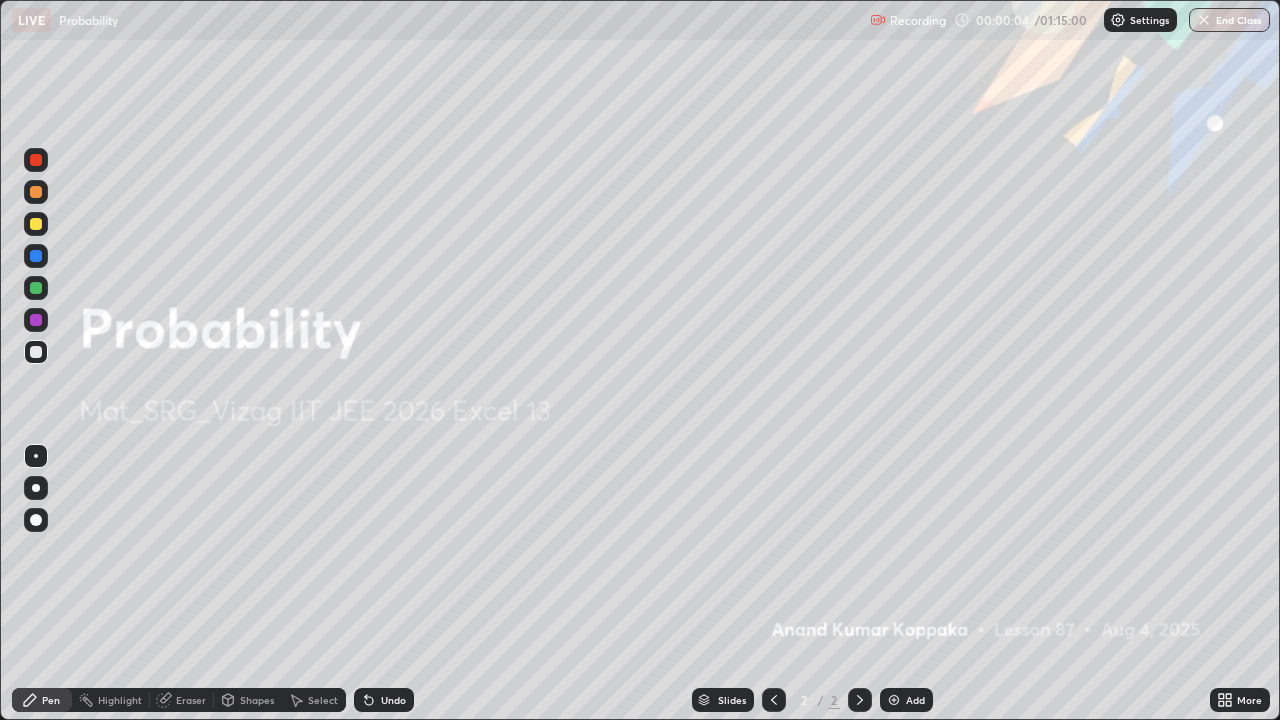 click at bounding box center (36, 488) 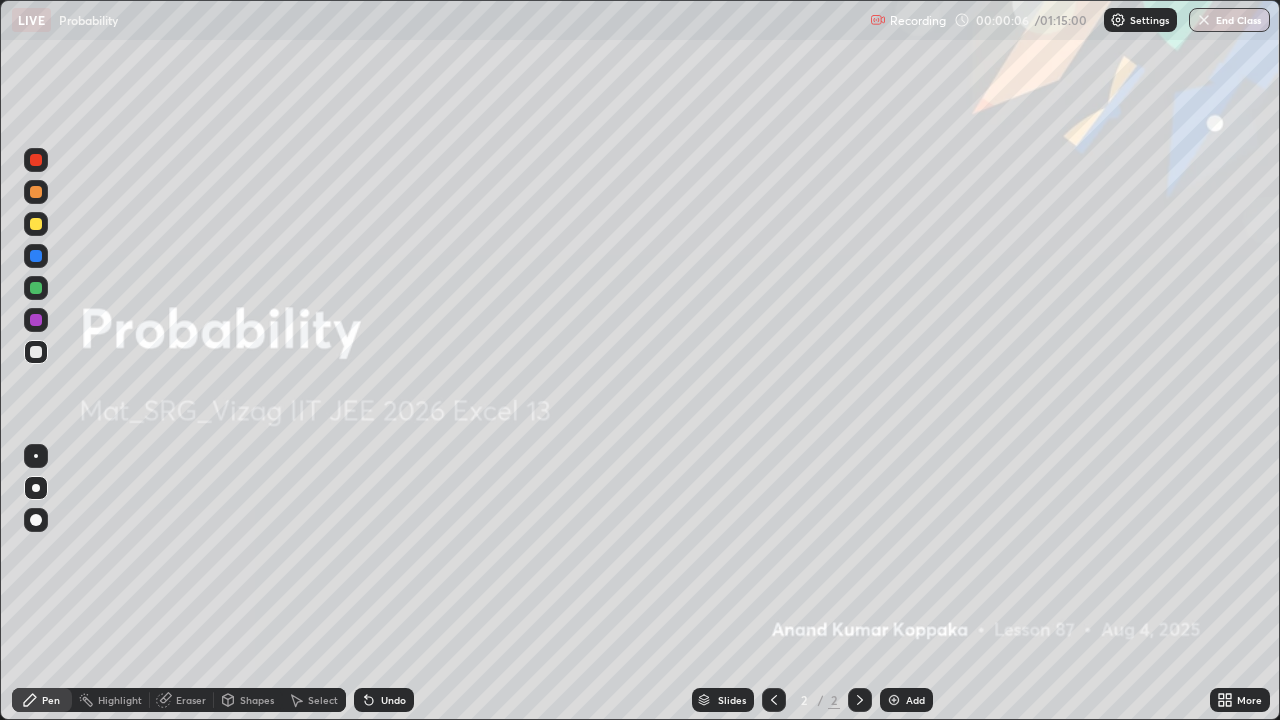 click on "Add" at bounding box center (915, 700) 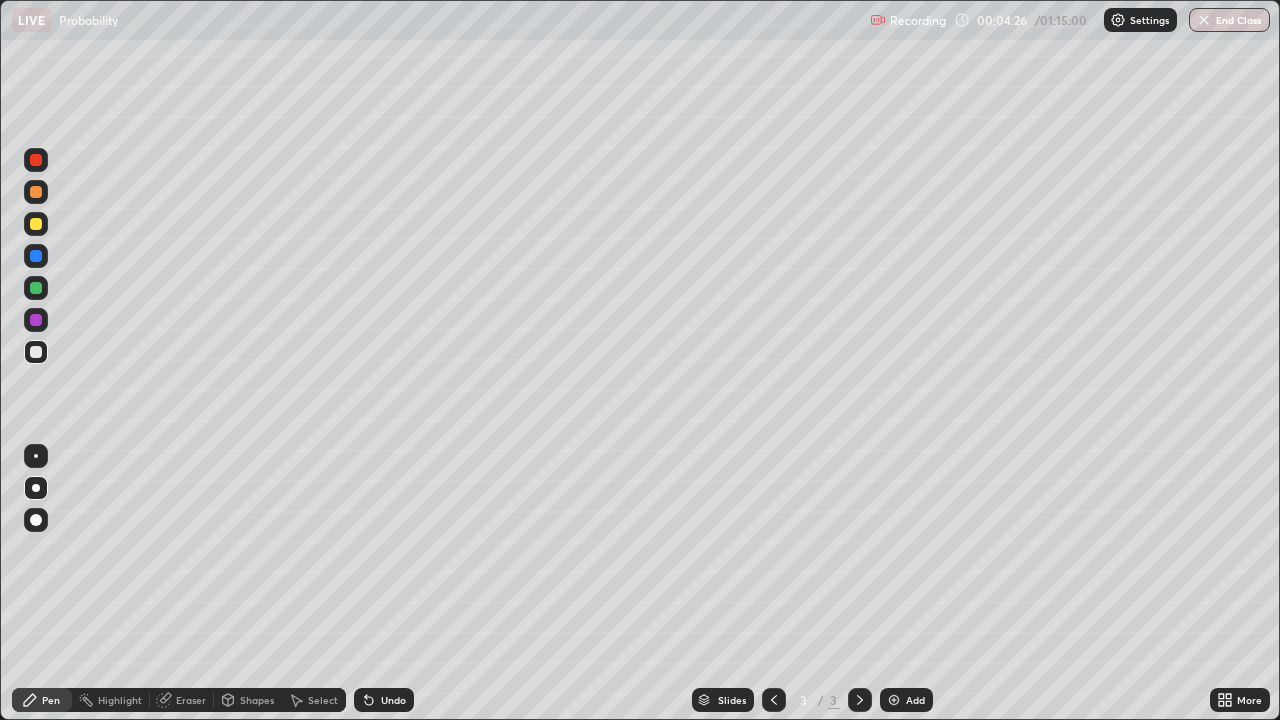 click at bounding box center [36, 224] 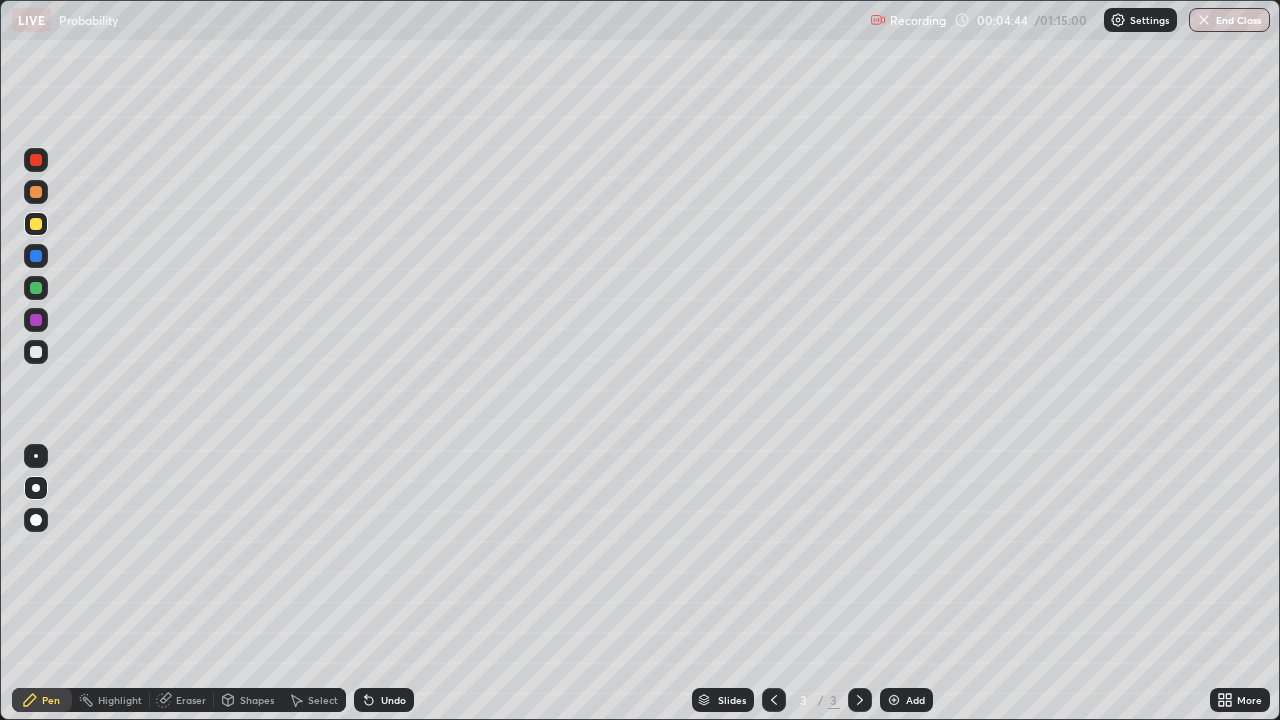 click at bounding box center [36, 352] 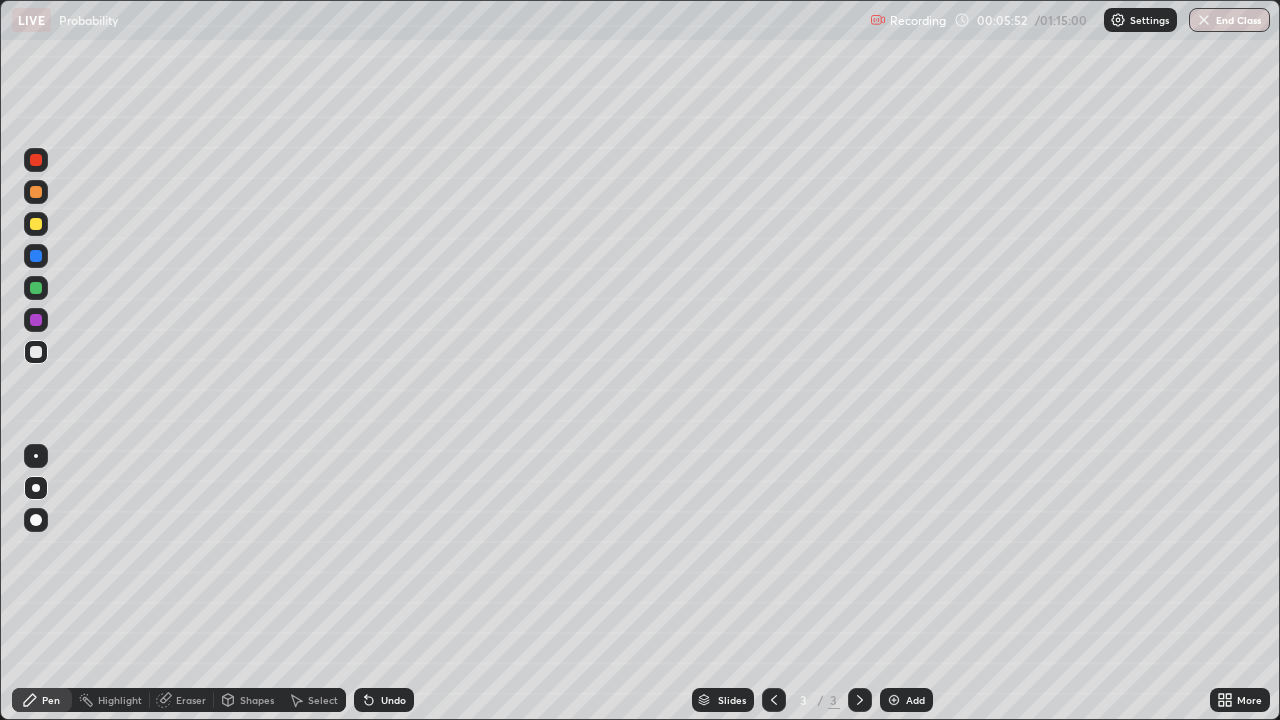 click on "Shapes" at bounding box center (257, 700) 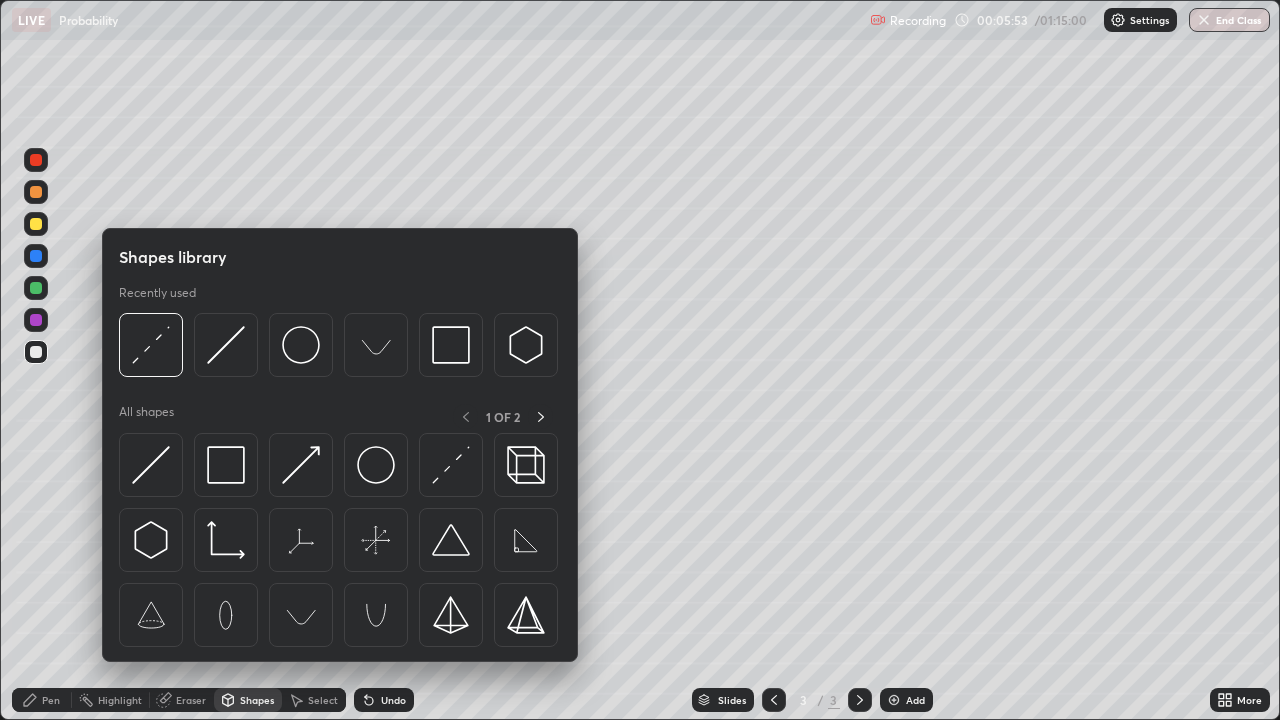 click on "Eraser" at bounding box center (191, 700) 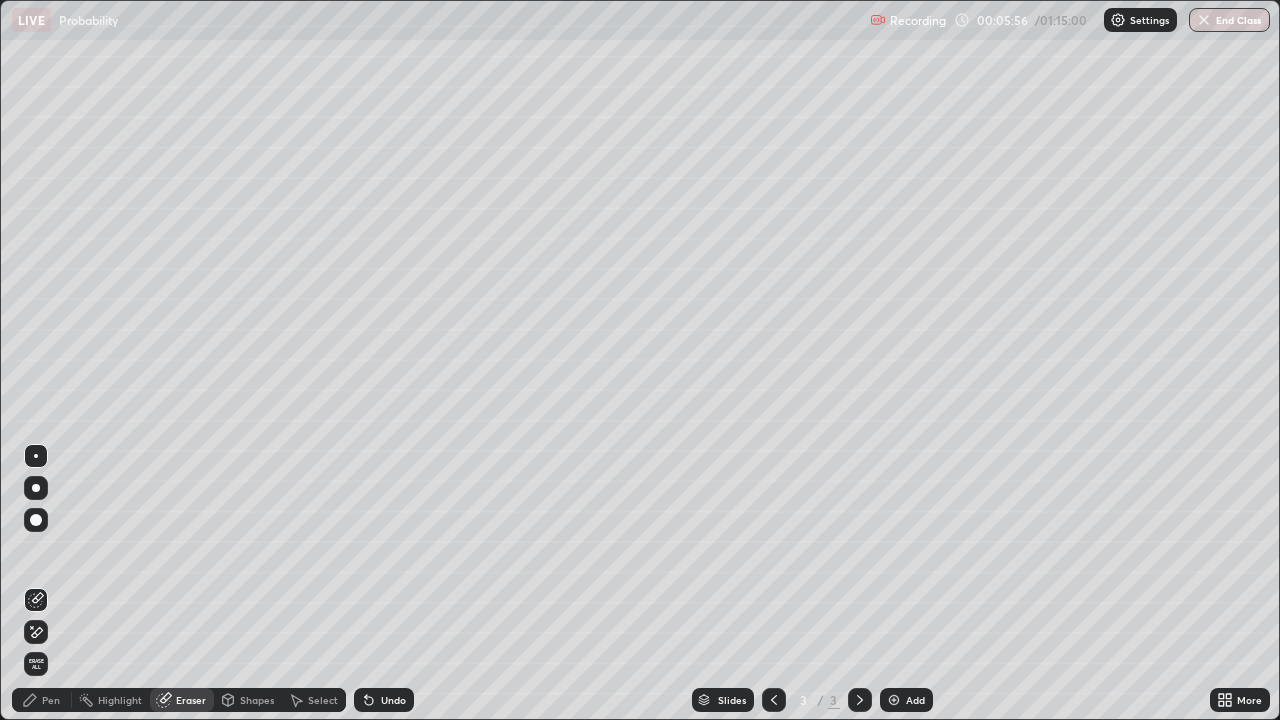 click on "Pen" at bounding box center [51, 700] 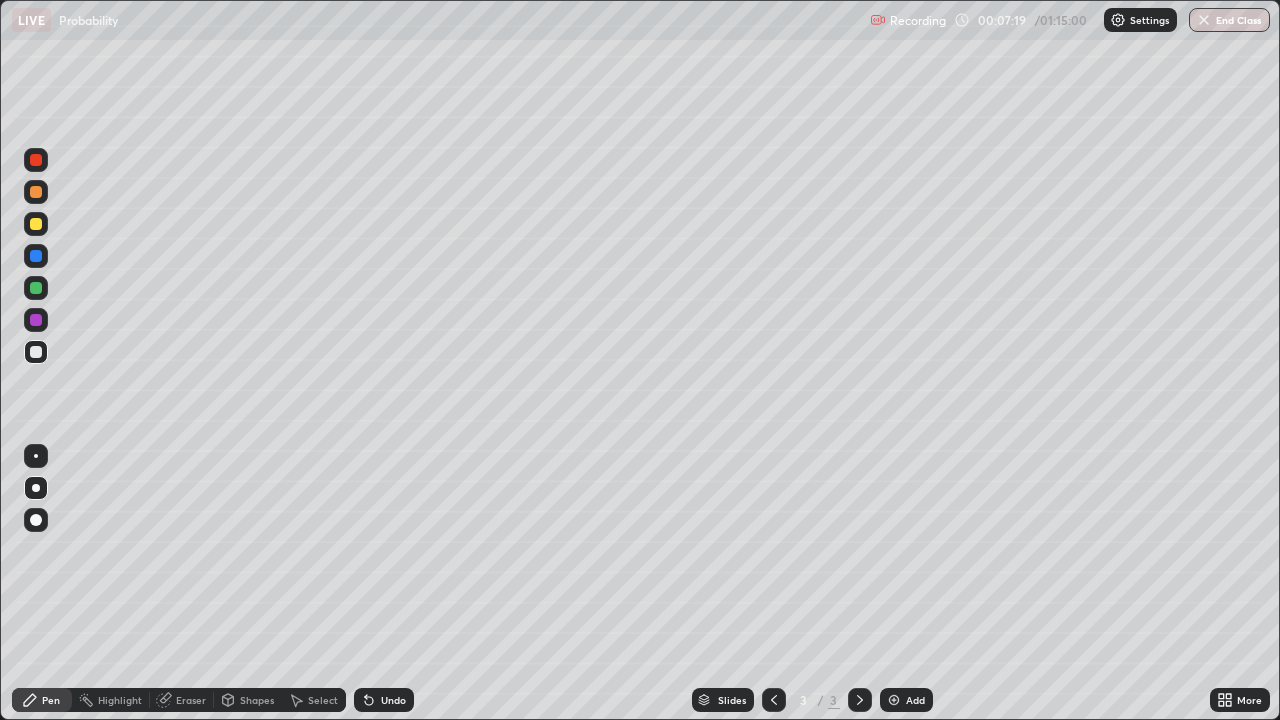 click on "Undo" at bounding box center [393, 700] 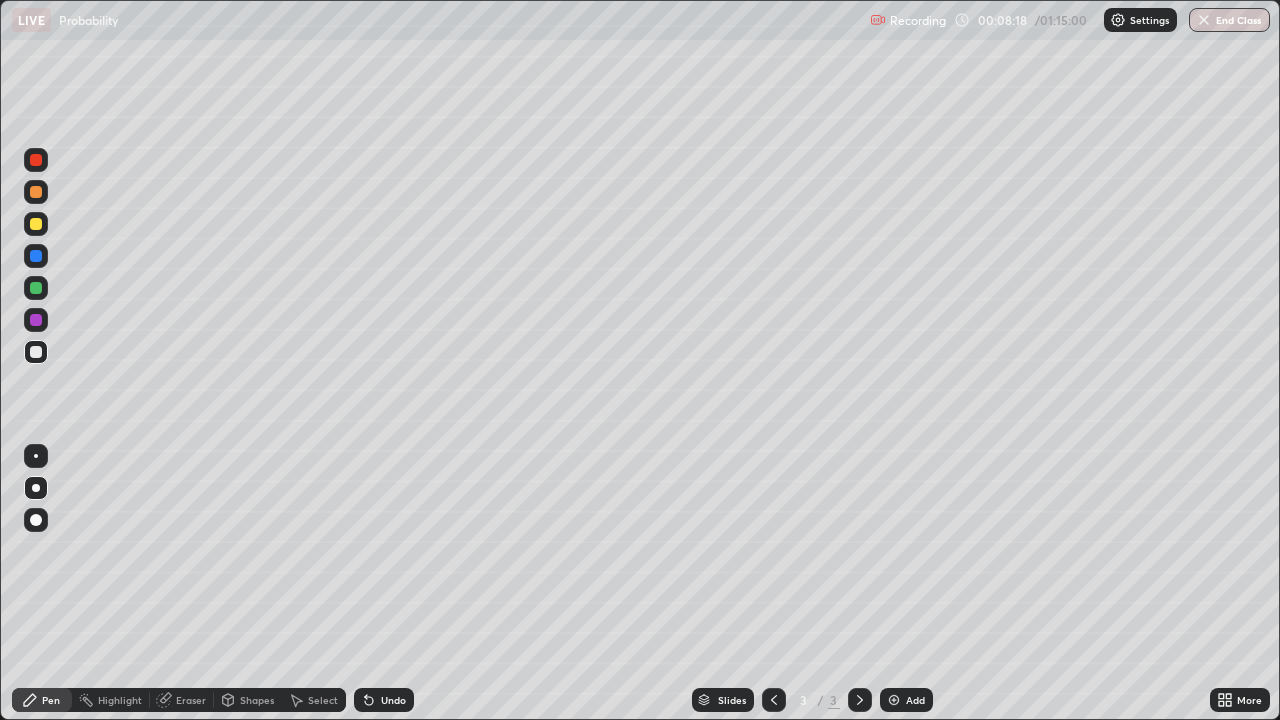click on "Select" at bounding box center (323, 700) 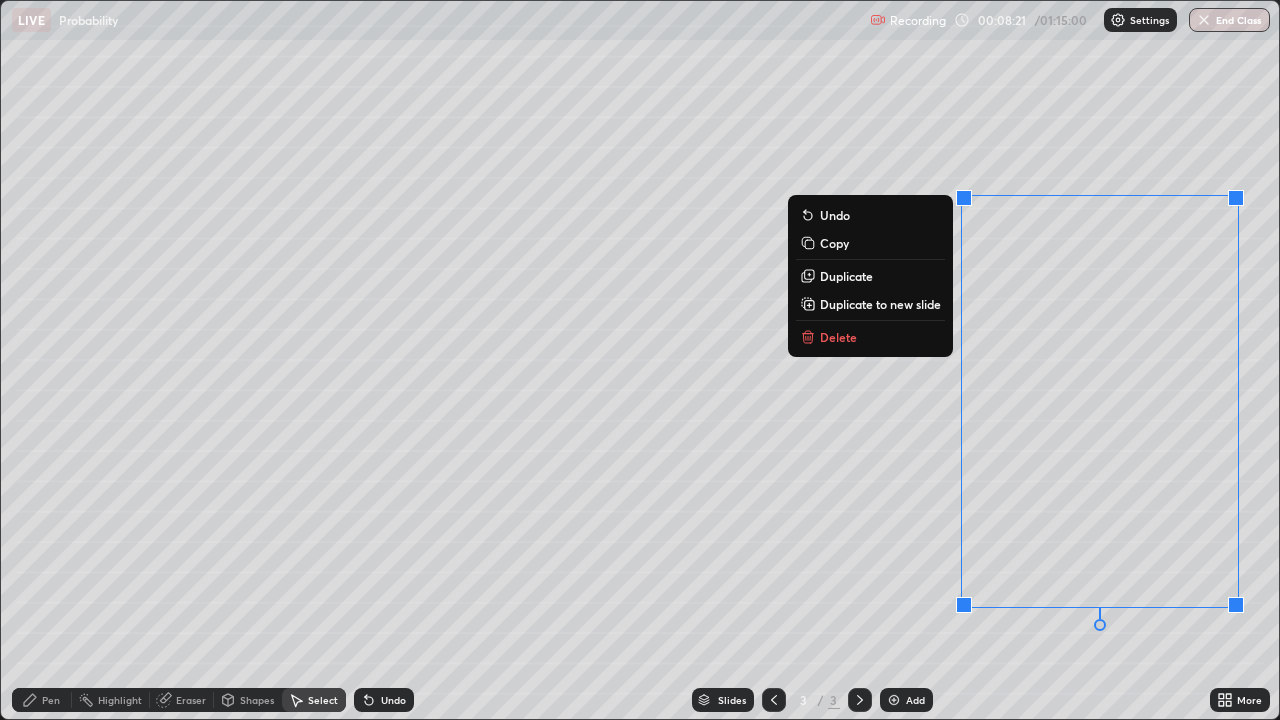 click on "Delete" at bounding box center [870, 337] 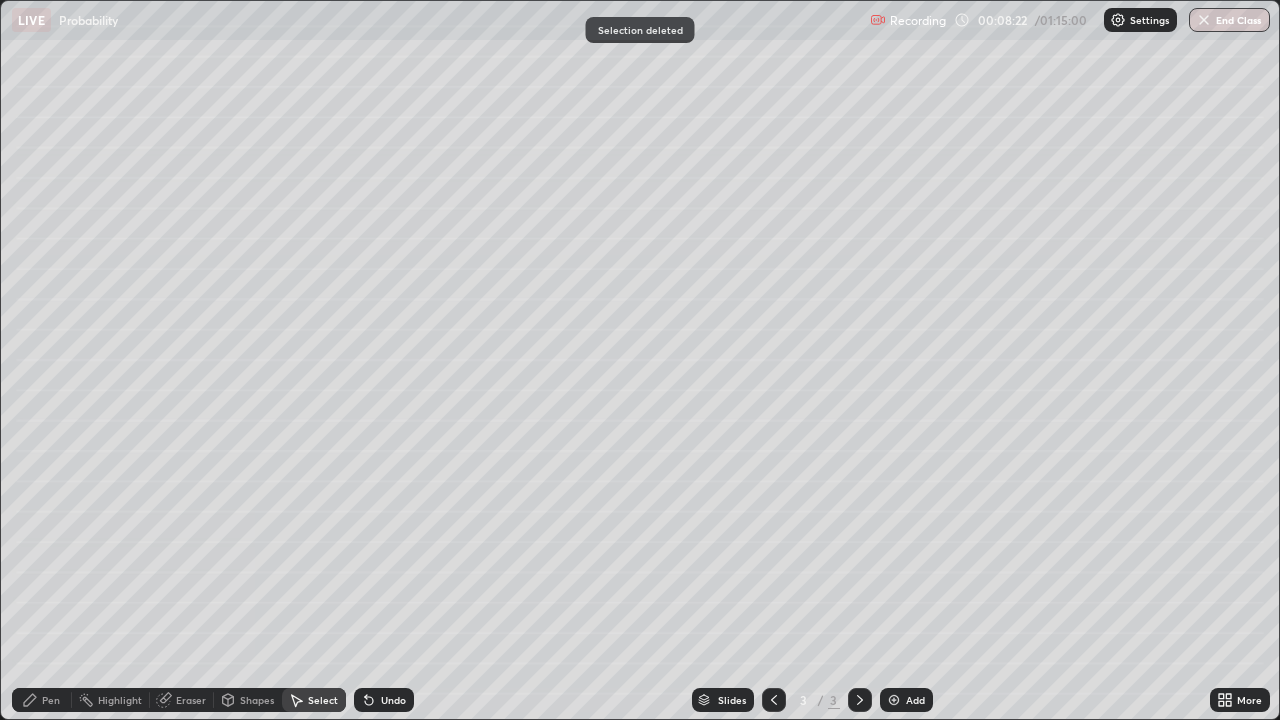 click on "Pen" at bounding box center (51, 700) 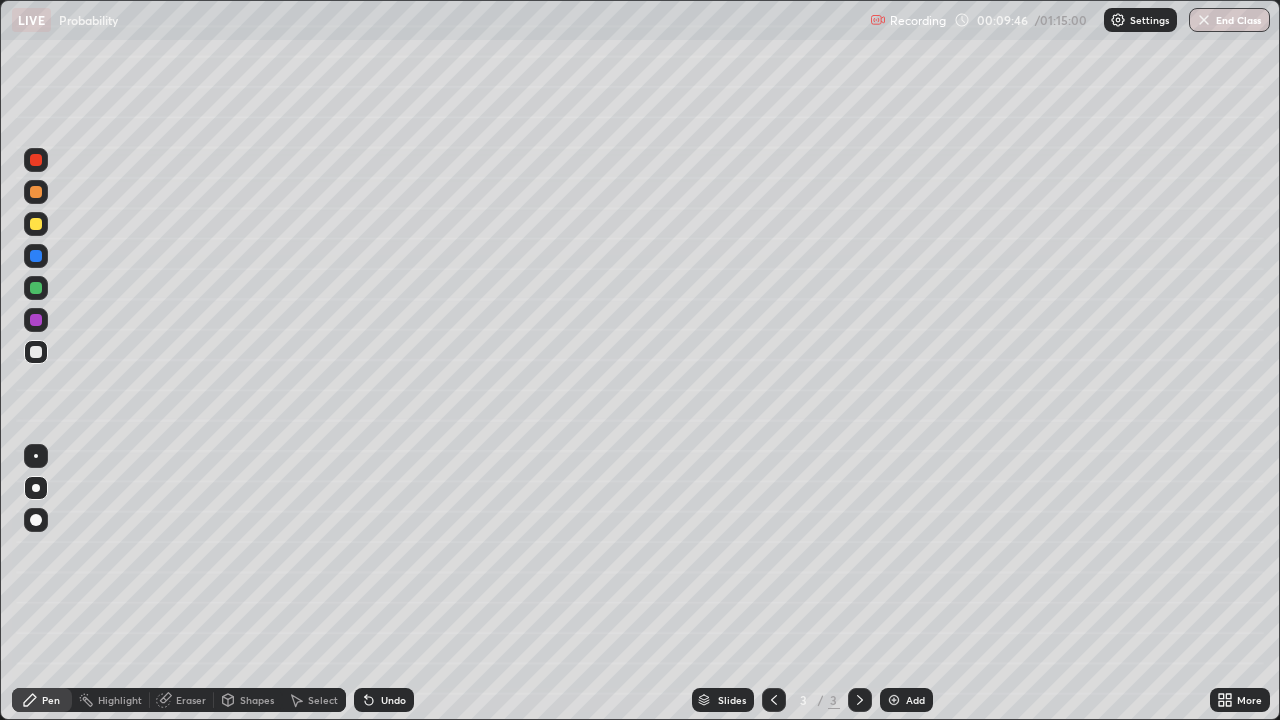 click on "Undo" at bounding box center [393, 700] 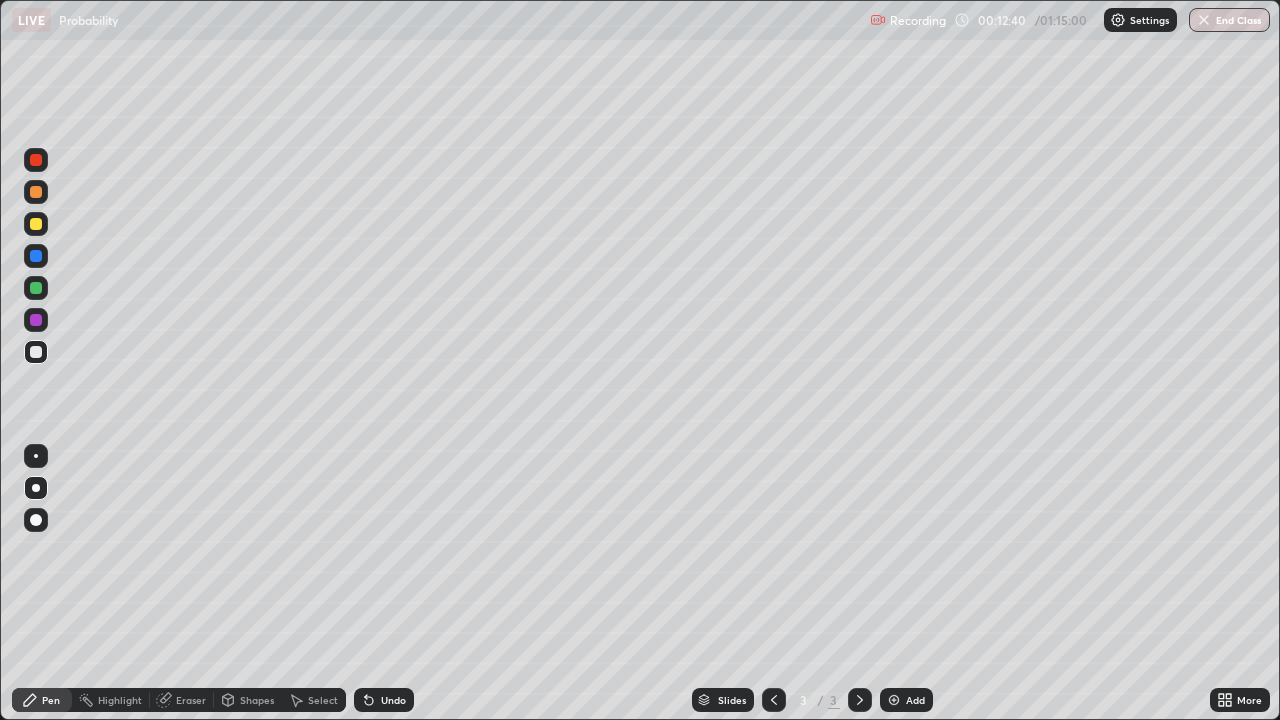 click on "Add" at bounding box center (915, 700) 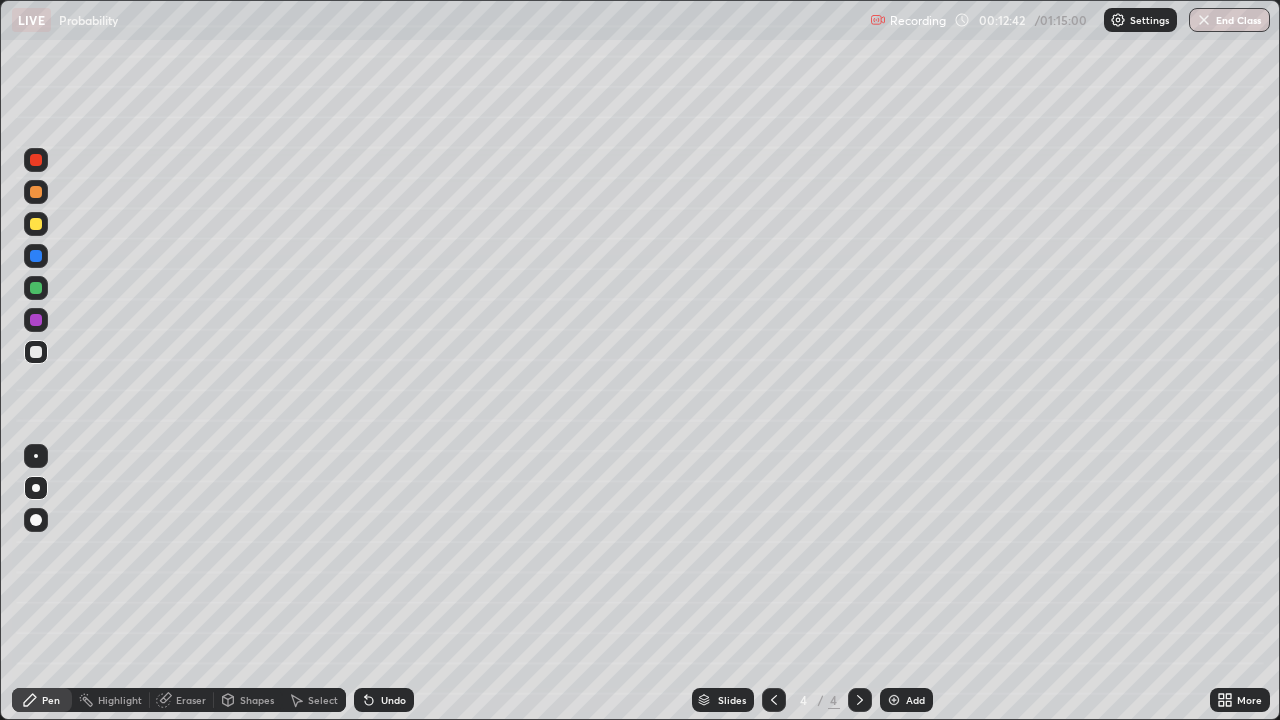 click at bounding box center [36, 224] 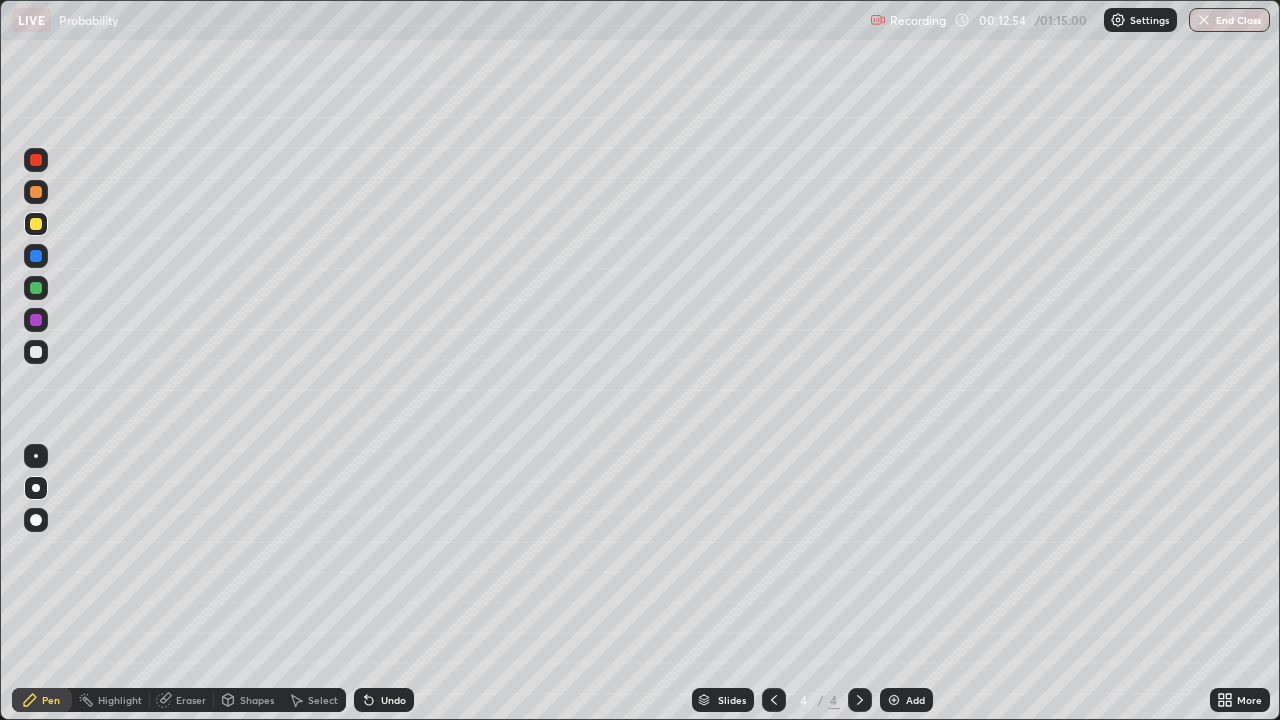 click on "Undo" at bounding box center (393, 700) 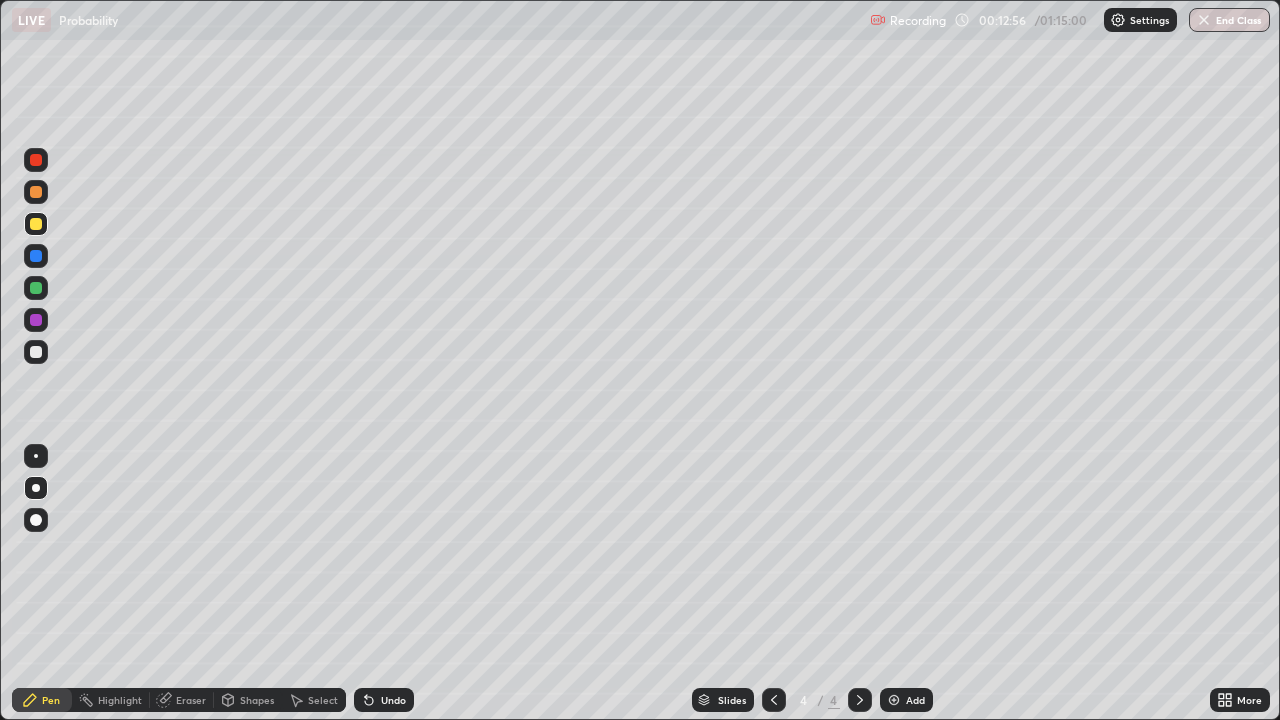 click on "Undo" at bounding box center [393, 700] 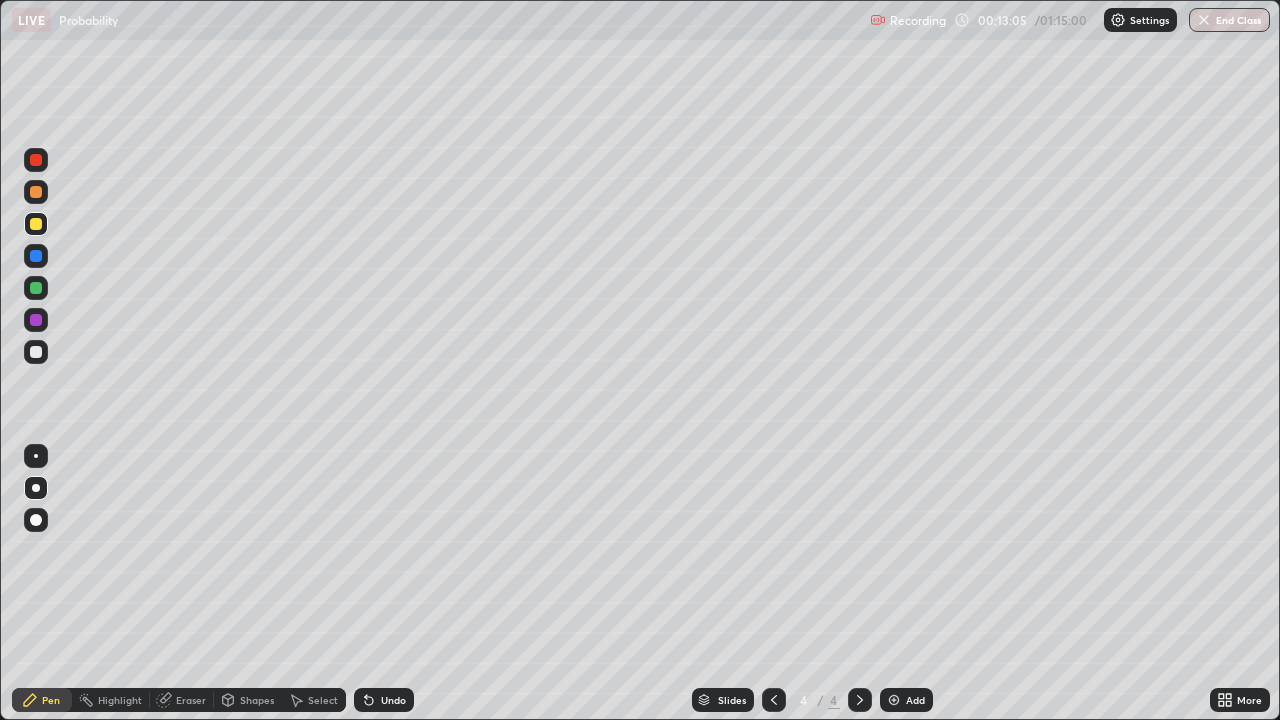 click at bounding box center [36, 352] 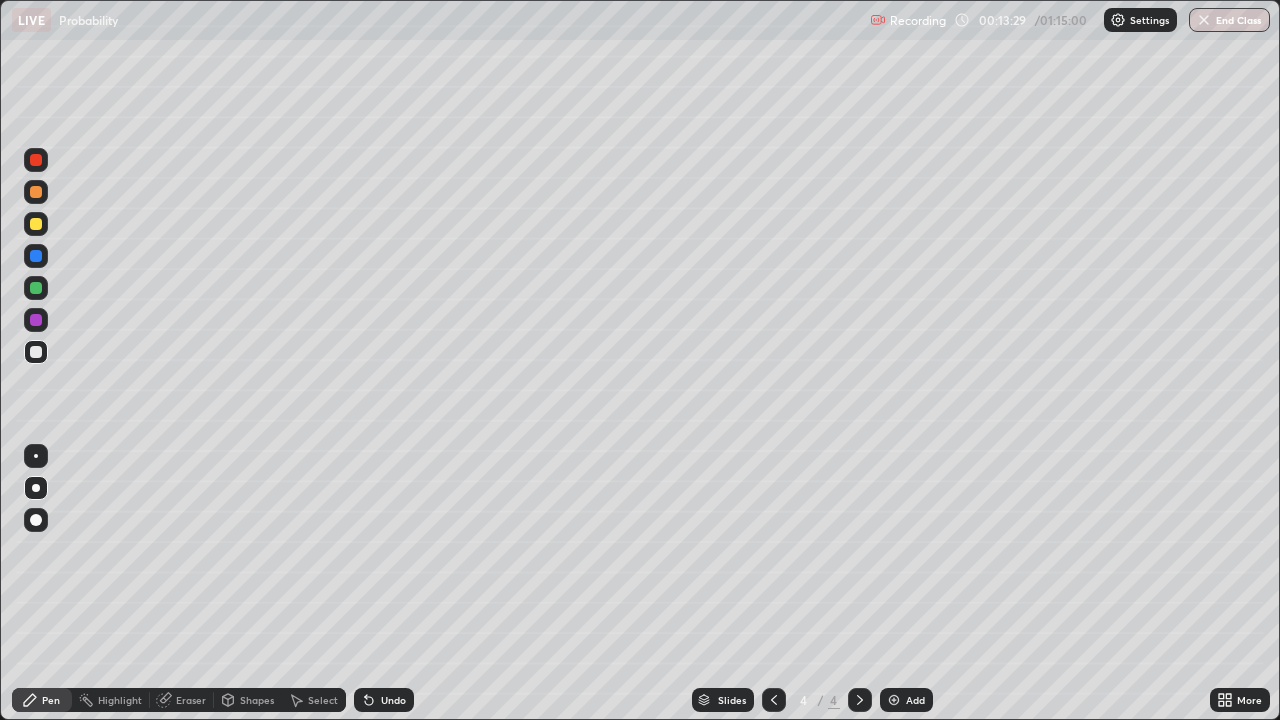 click at bounding box center [36, 224] 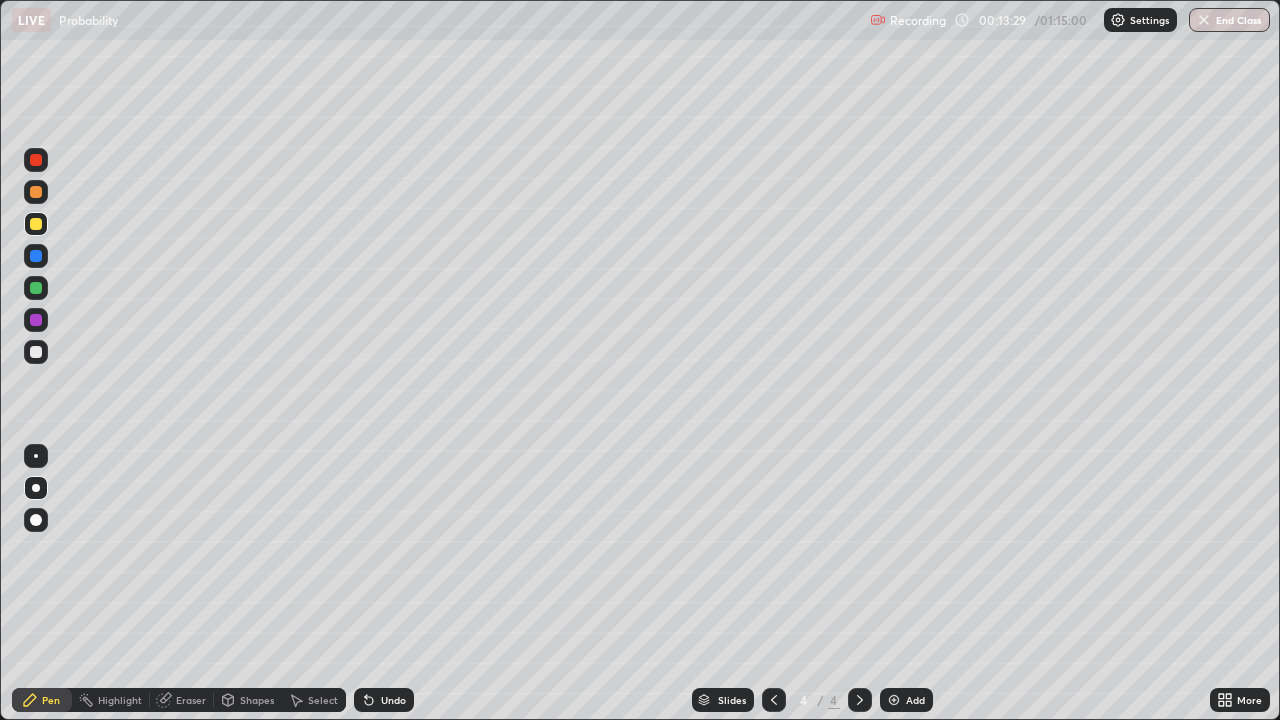click at bounding box center (36, 224) 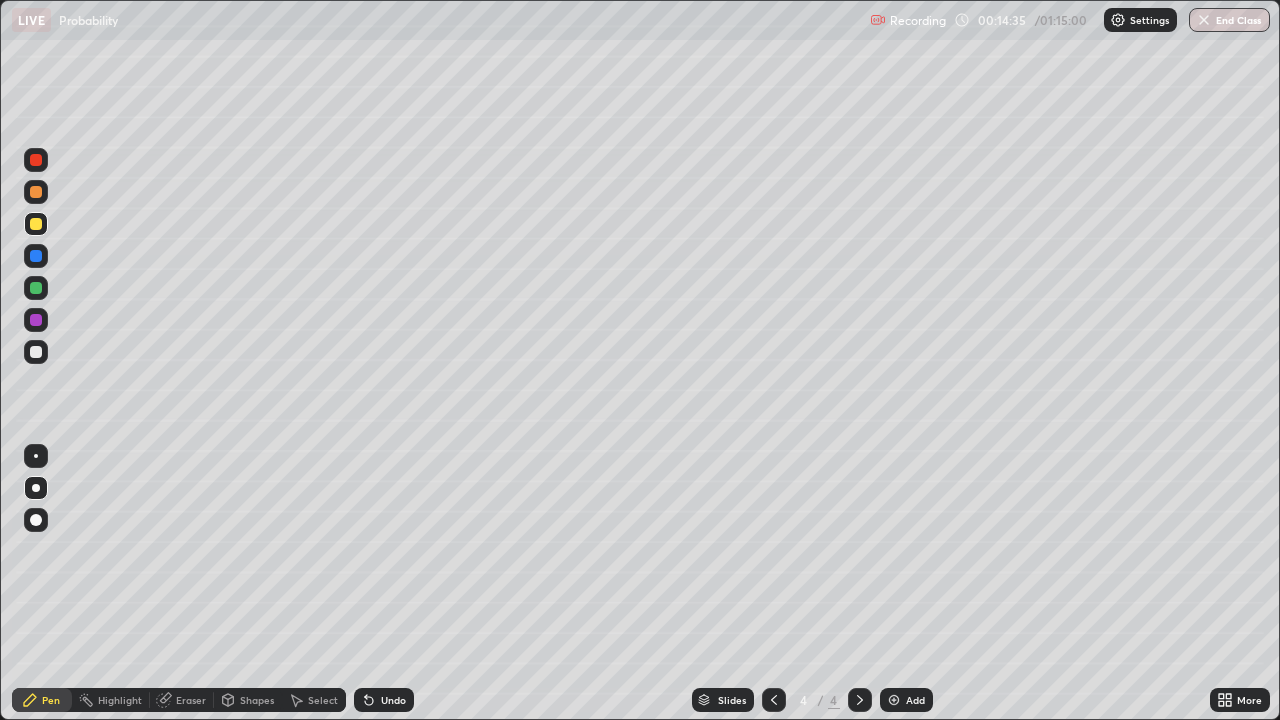 click at bounding box center (36, 352) 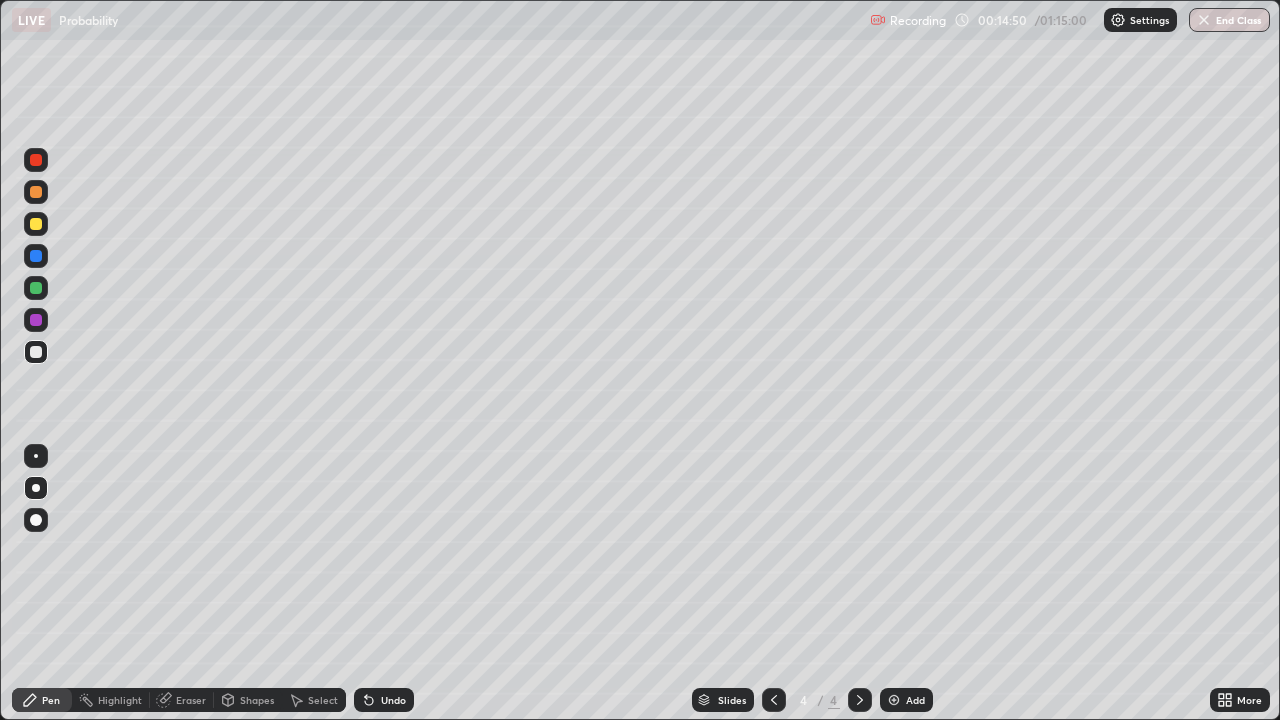 click on "Eraser" at bounding box center (182, 700) 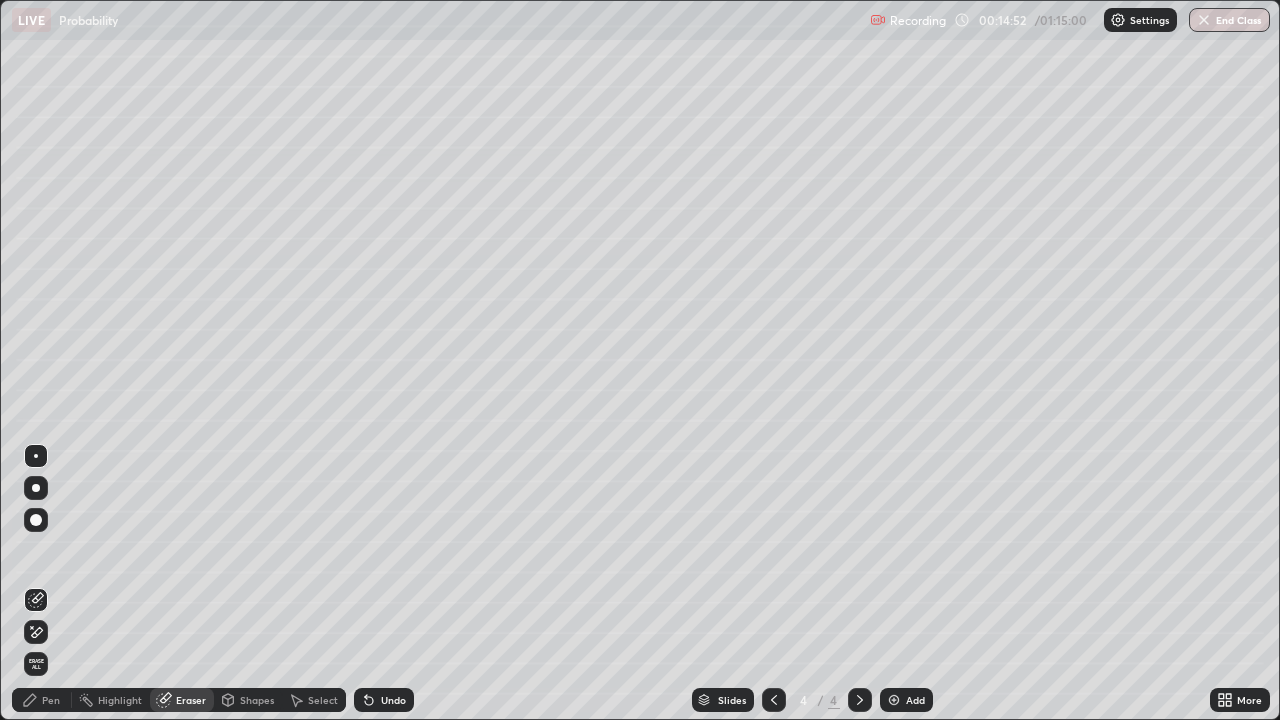 click on "Pen" at bounding box center [42, 700] 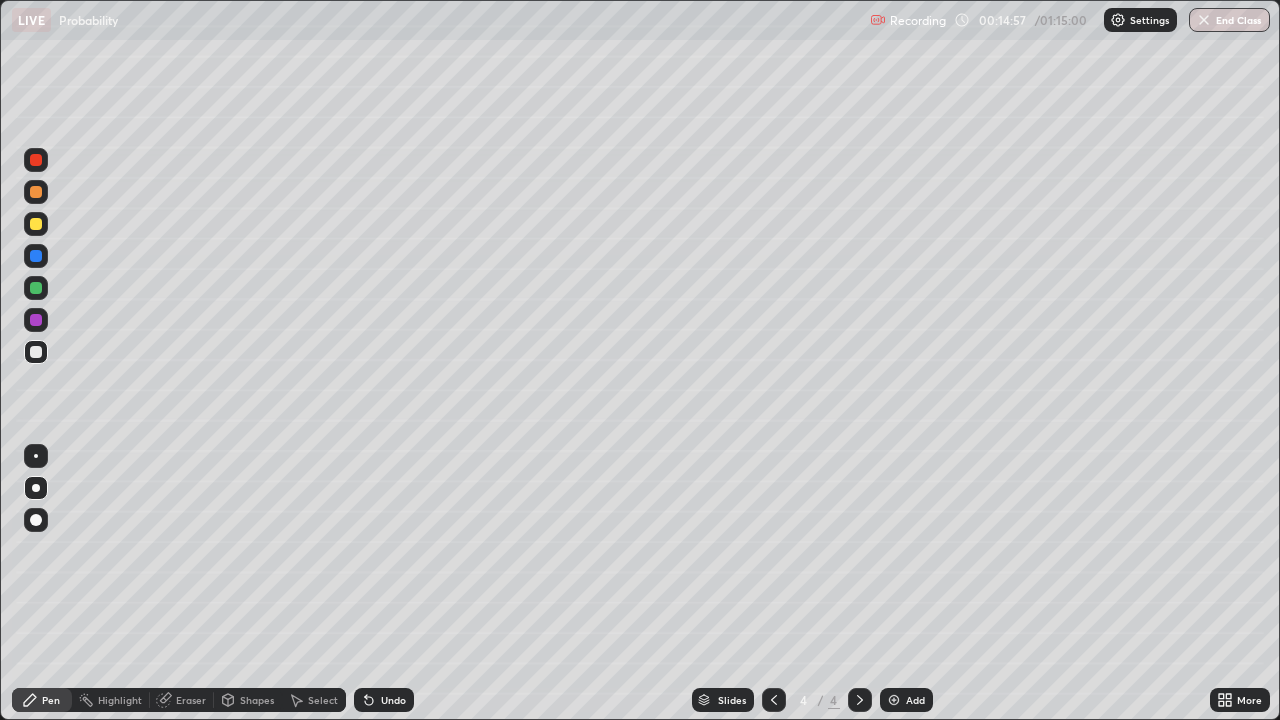 click at bounding box center [36, 352] 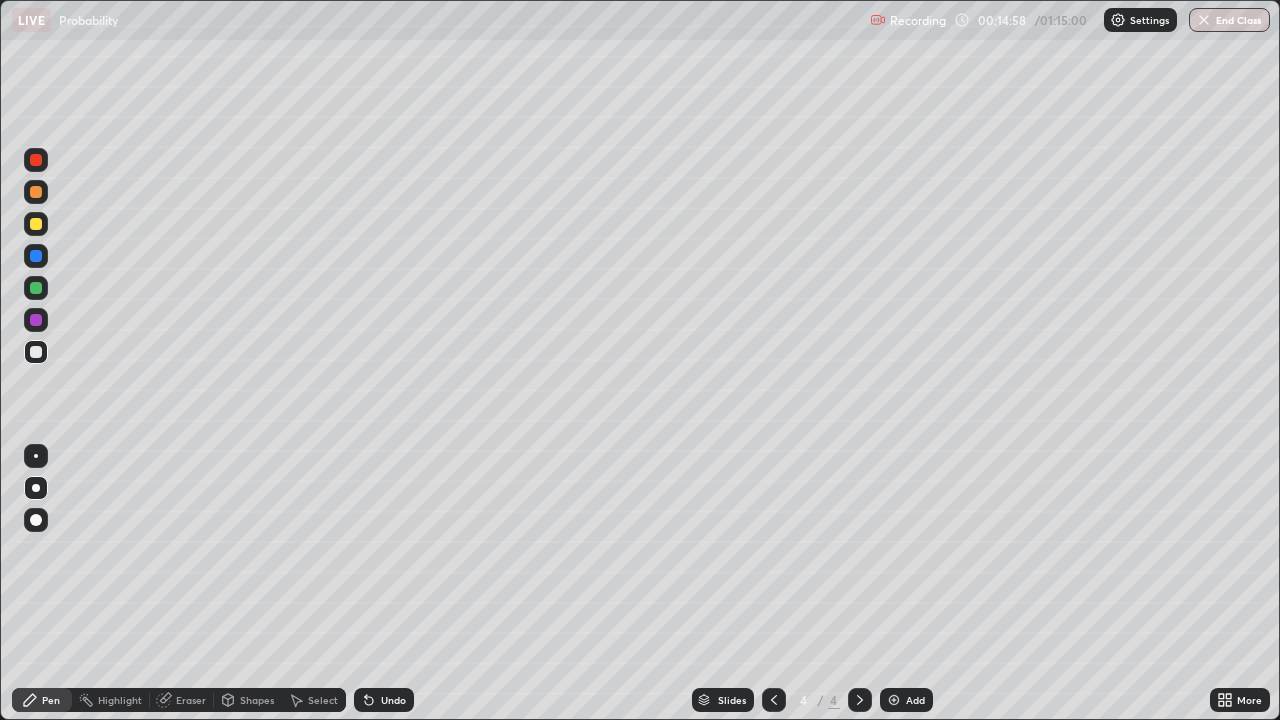 click at bounding box center (36, 224) 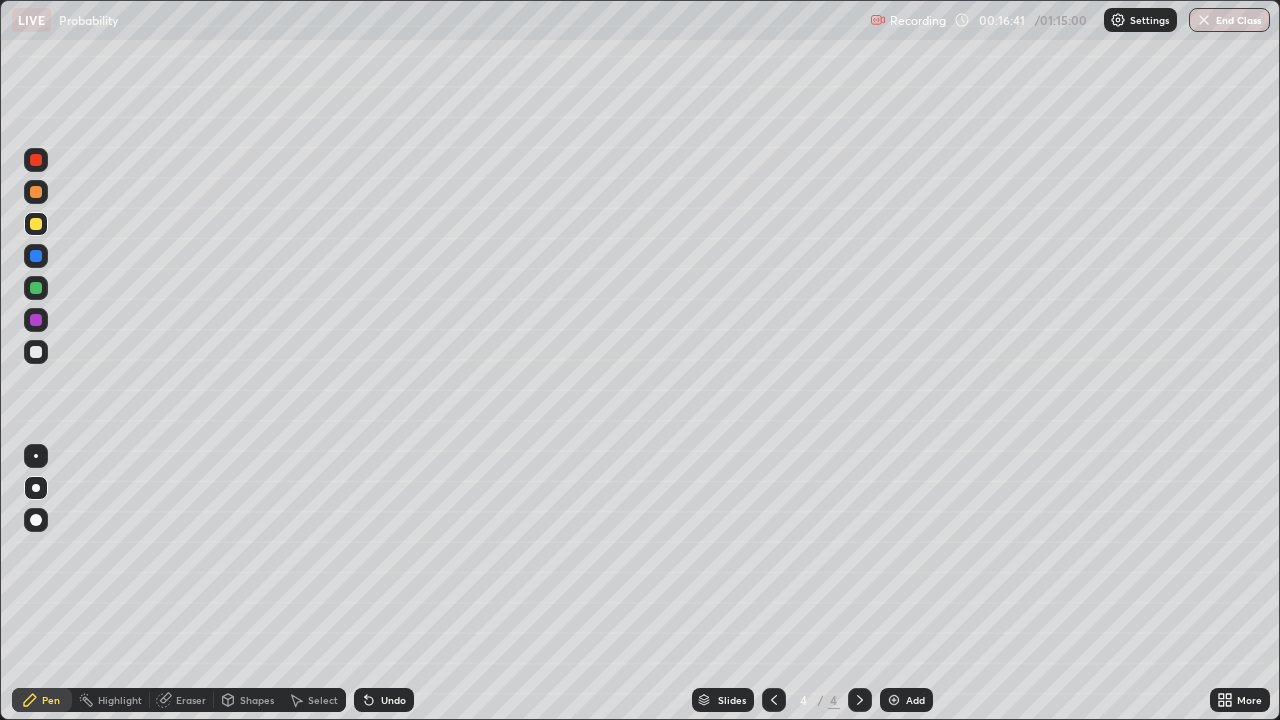 click at bounding box center [36, 352] 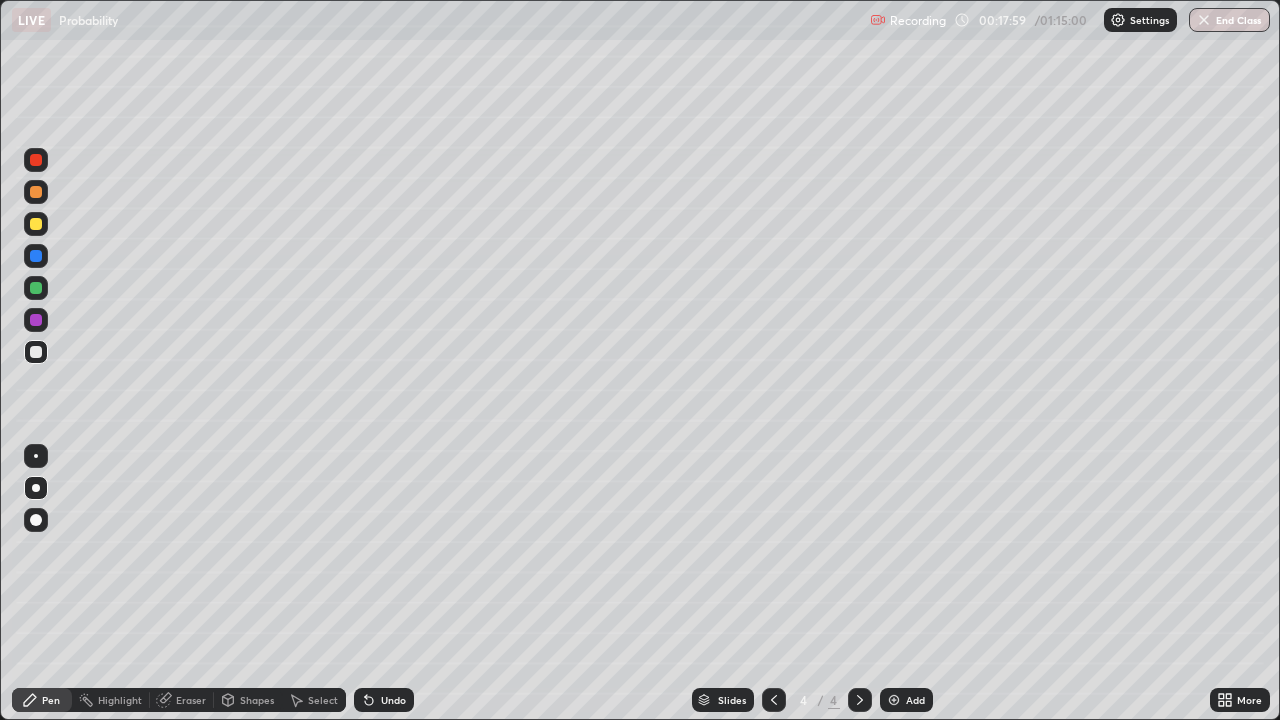 click at bounding box center [36, 224] 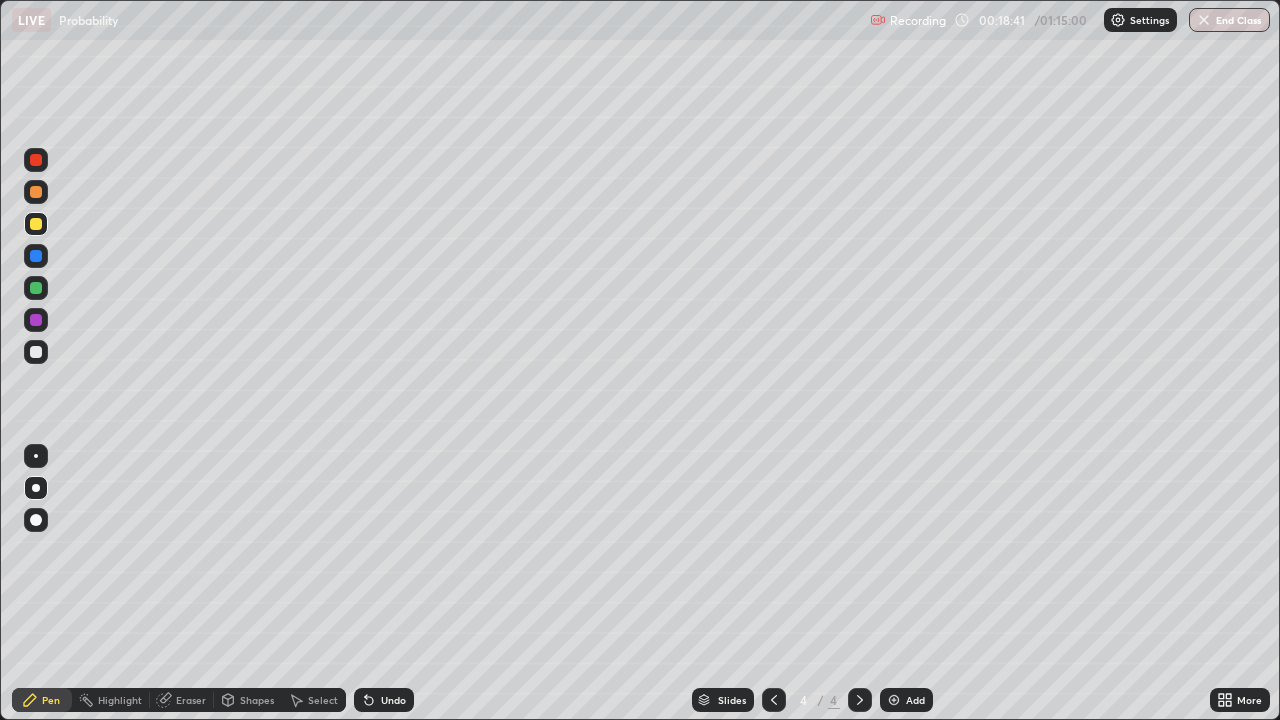 click at bounding box center (36, 352) 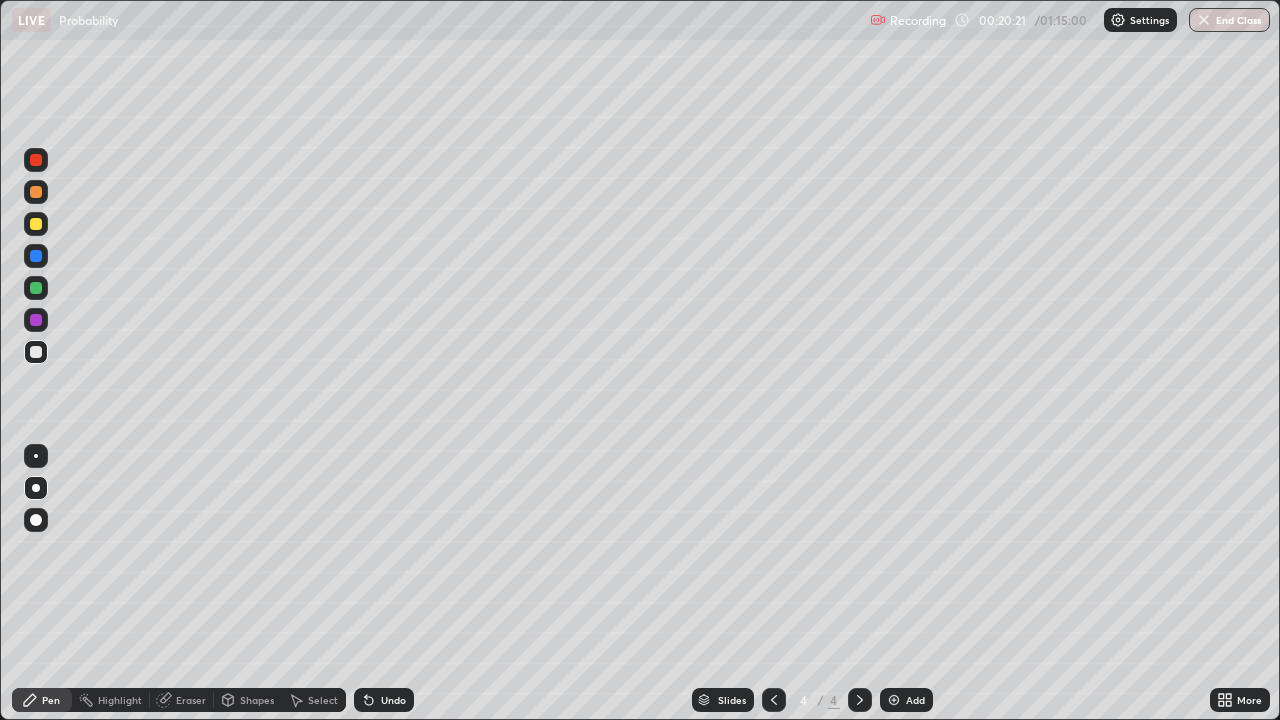 click on "Add" at bounding box center (906, 700) 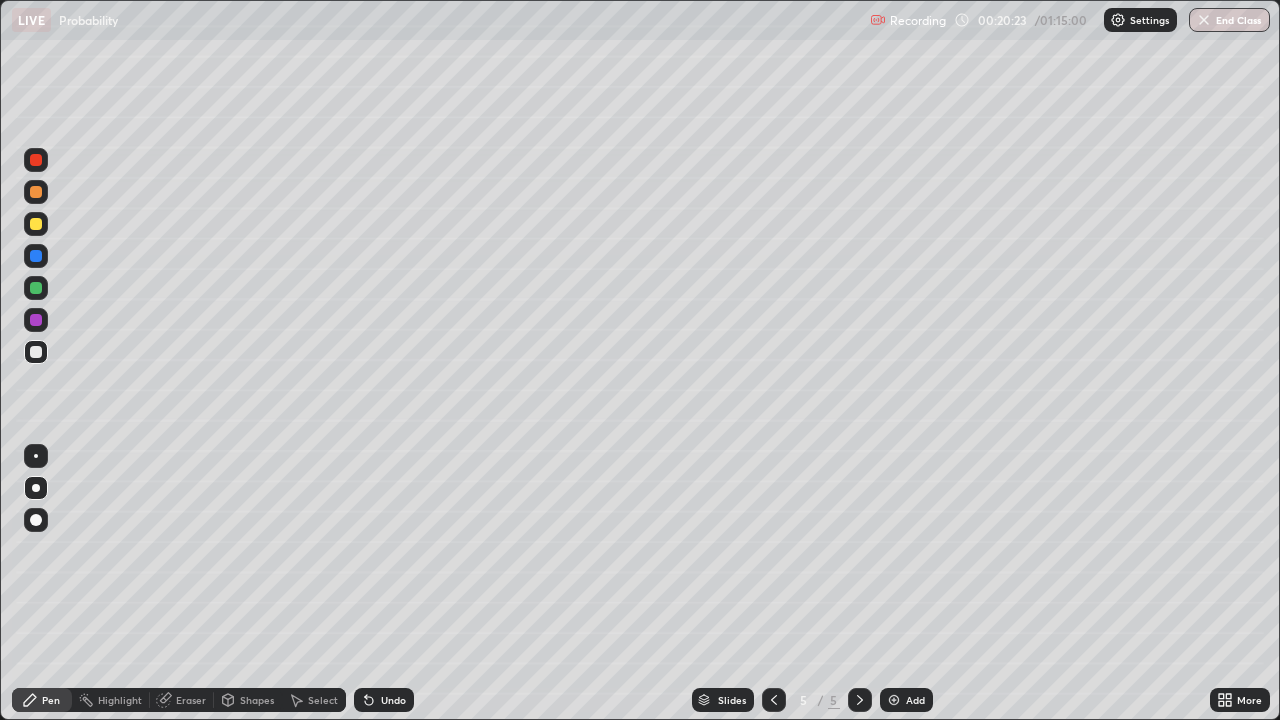 click at bounding box center (36, 224) 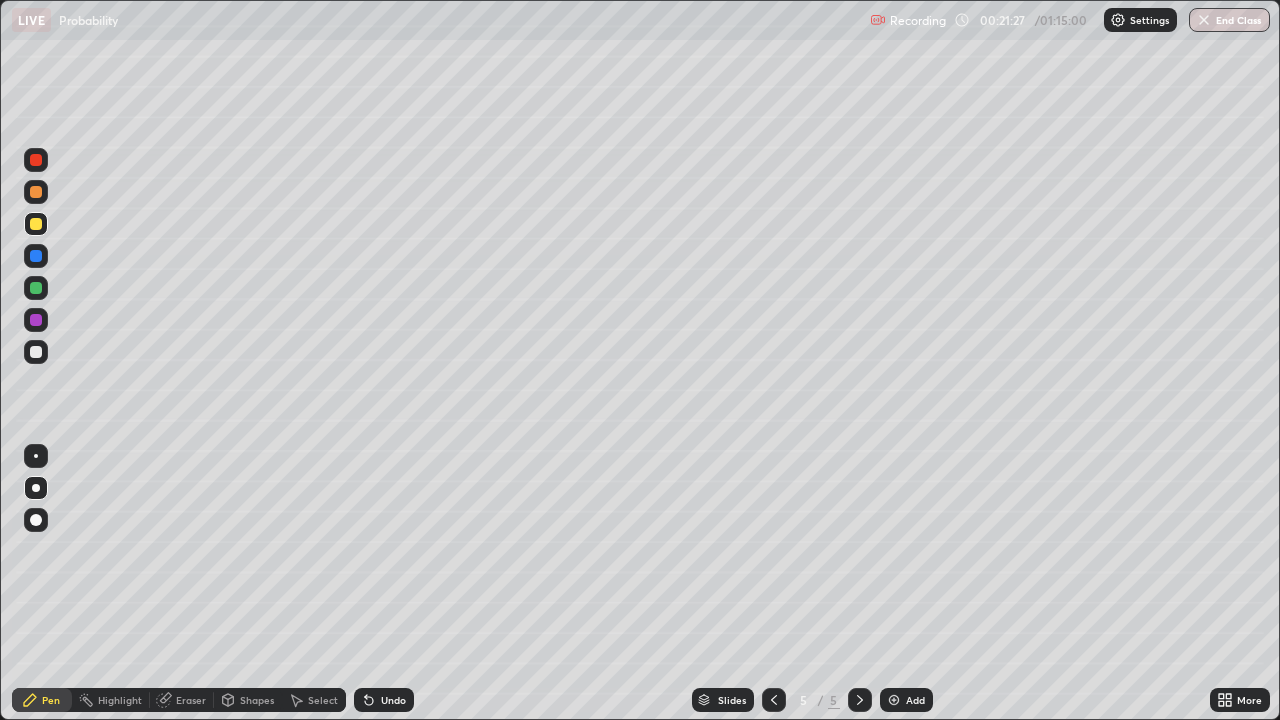 click at bounding box center [36, 352] 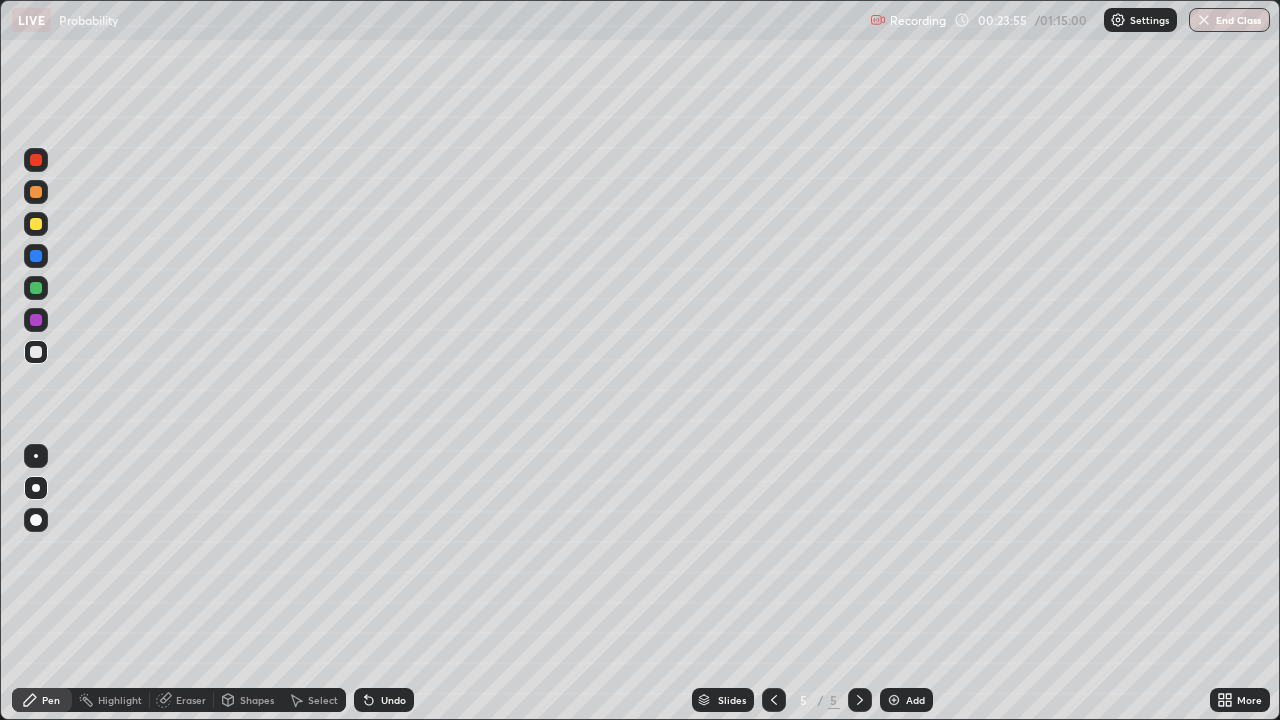 click at bounding box center (36, 224) 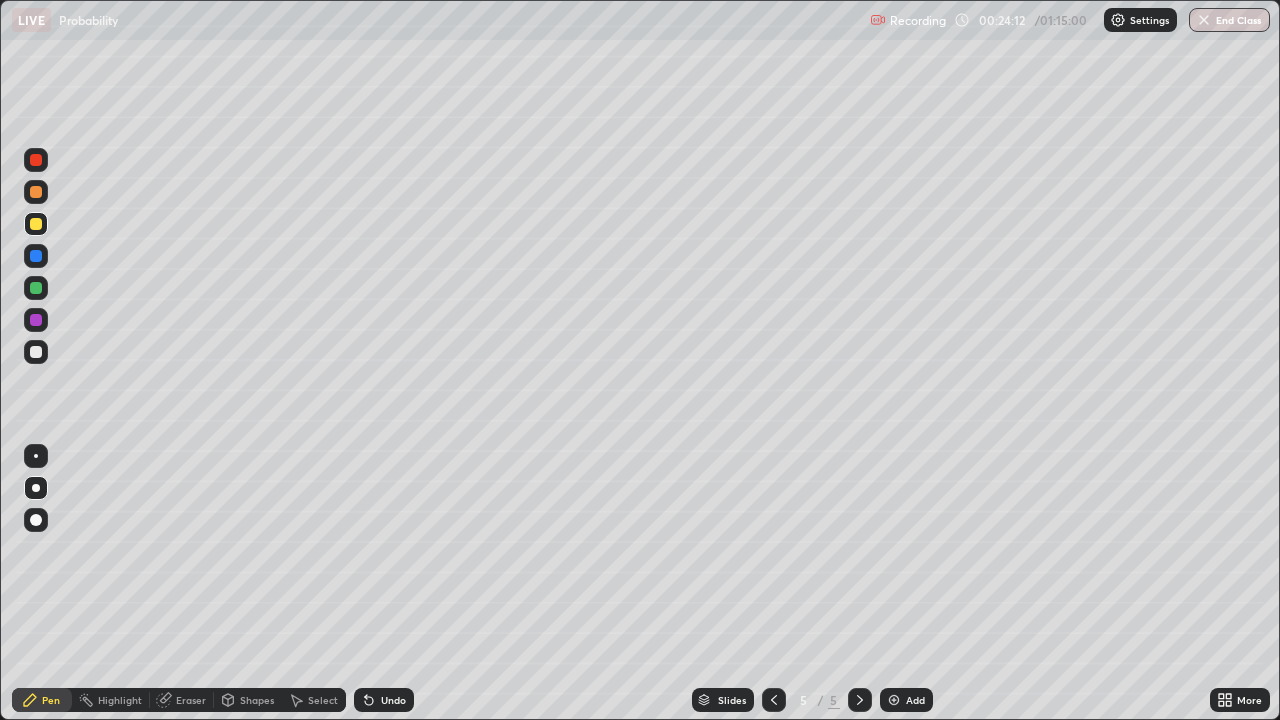 click at bounding box center (36, 352) 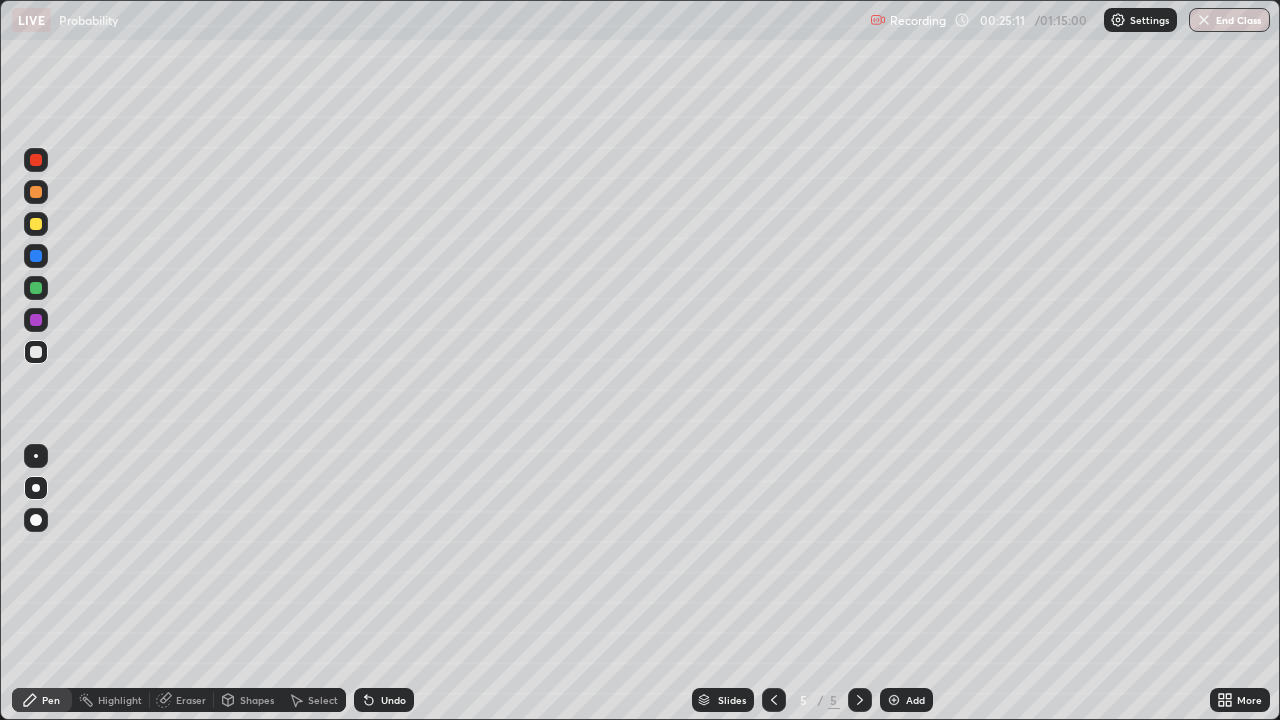 click at bounding box center (36, 224) 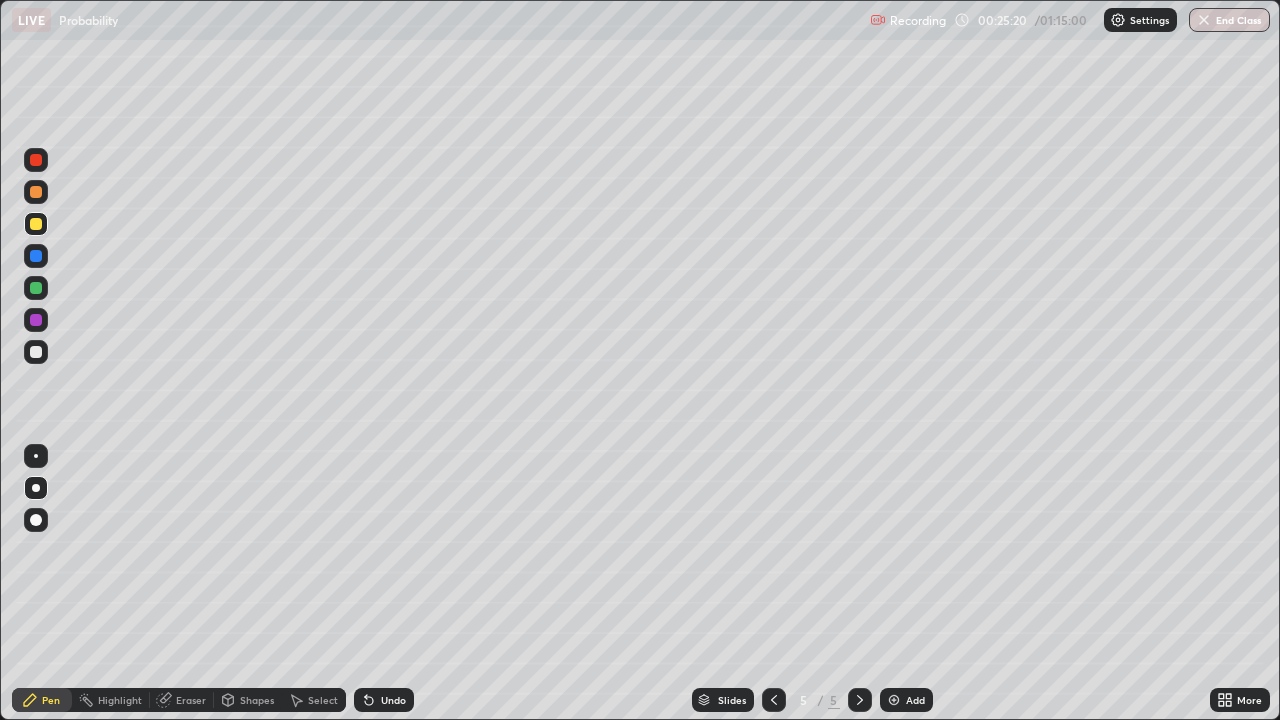 click at bounding box center [36, 352] 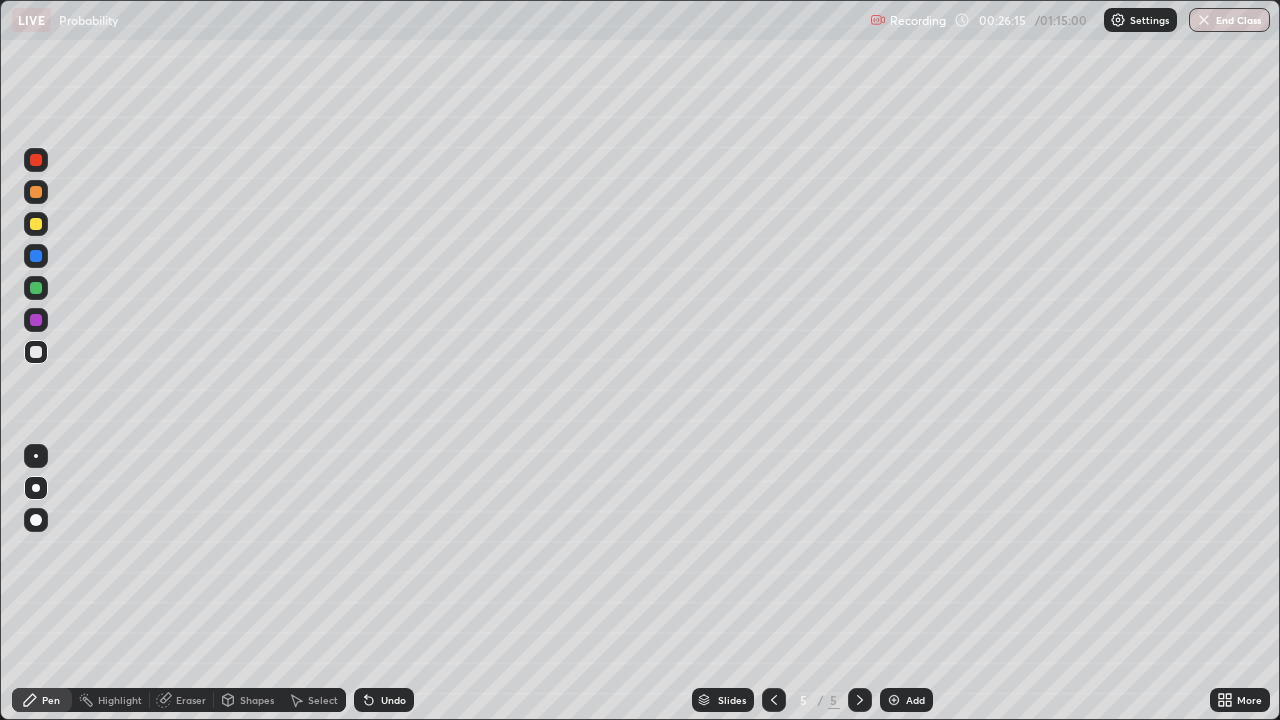 click on "Eraser" at bounding box center [191, 700] 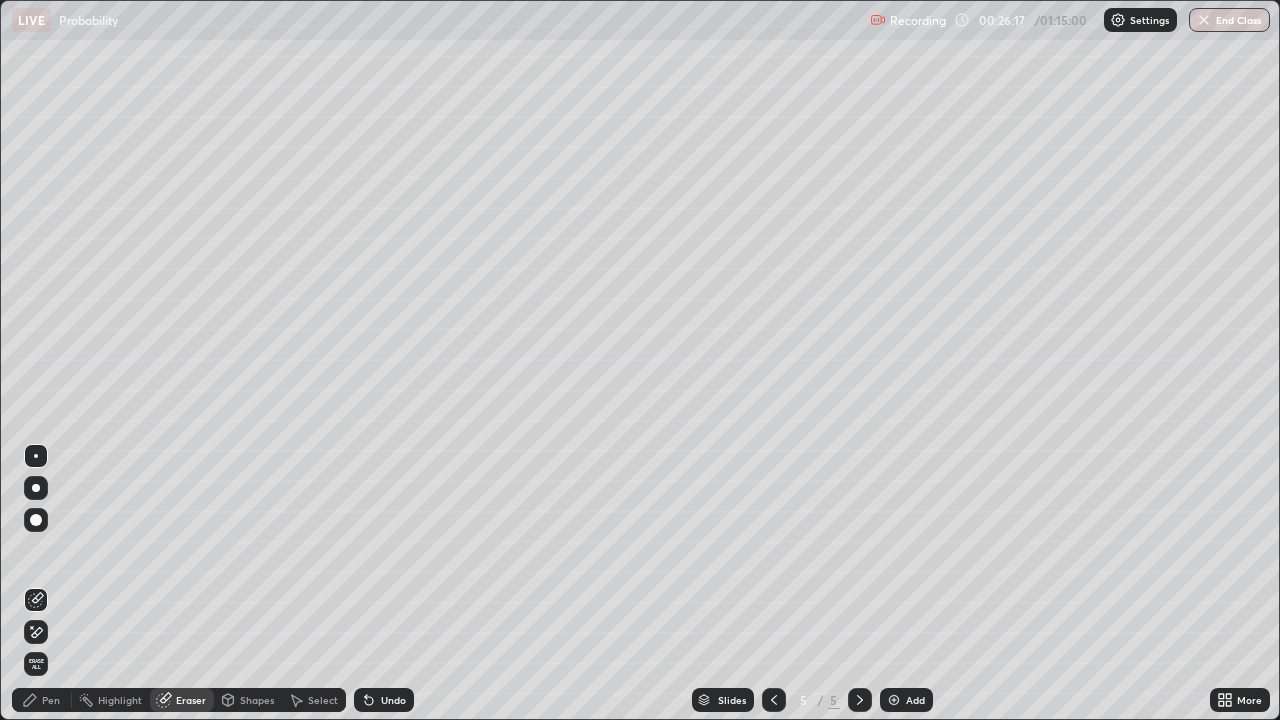 click 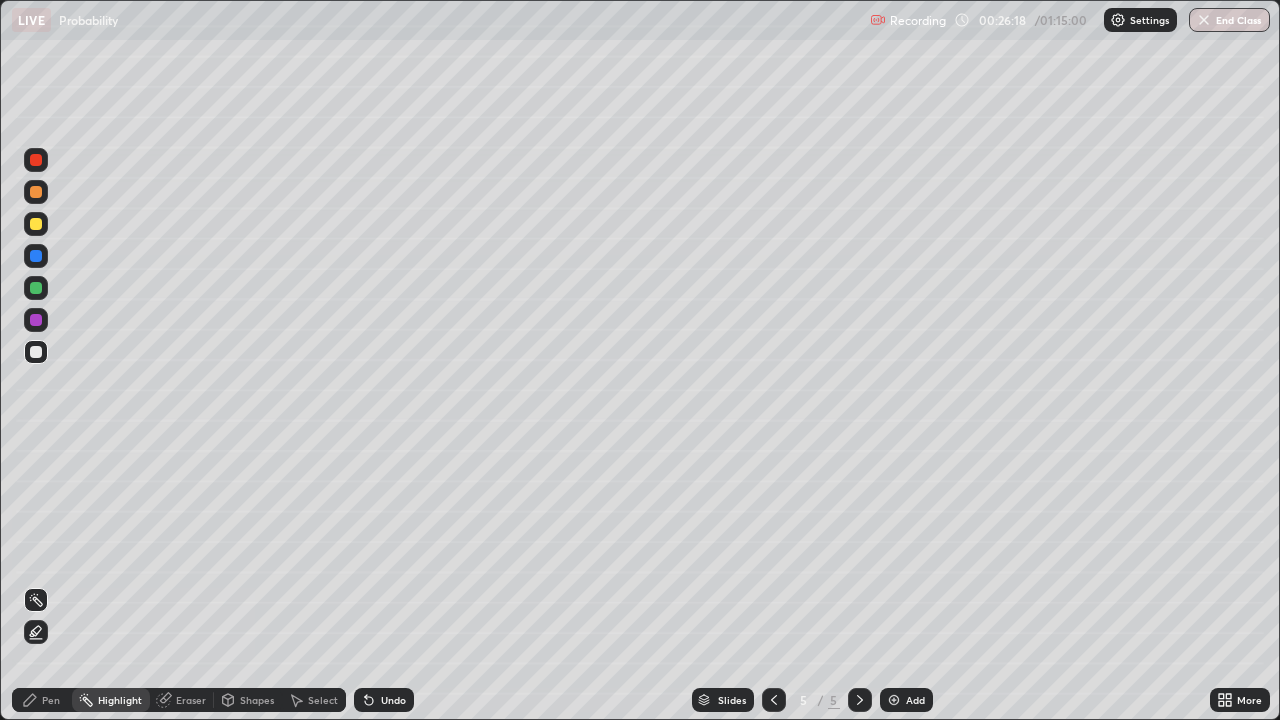 click on "Pen" at bounding box center (42, 700) 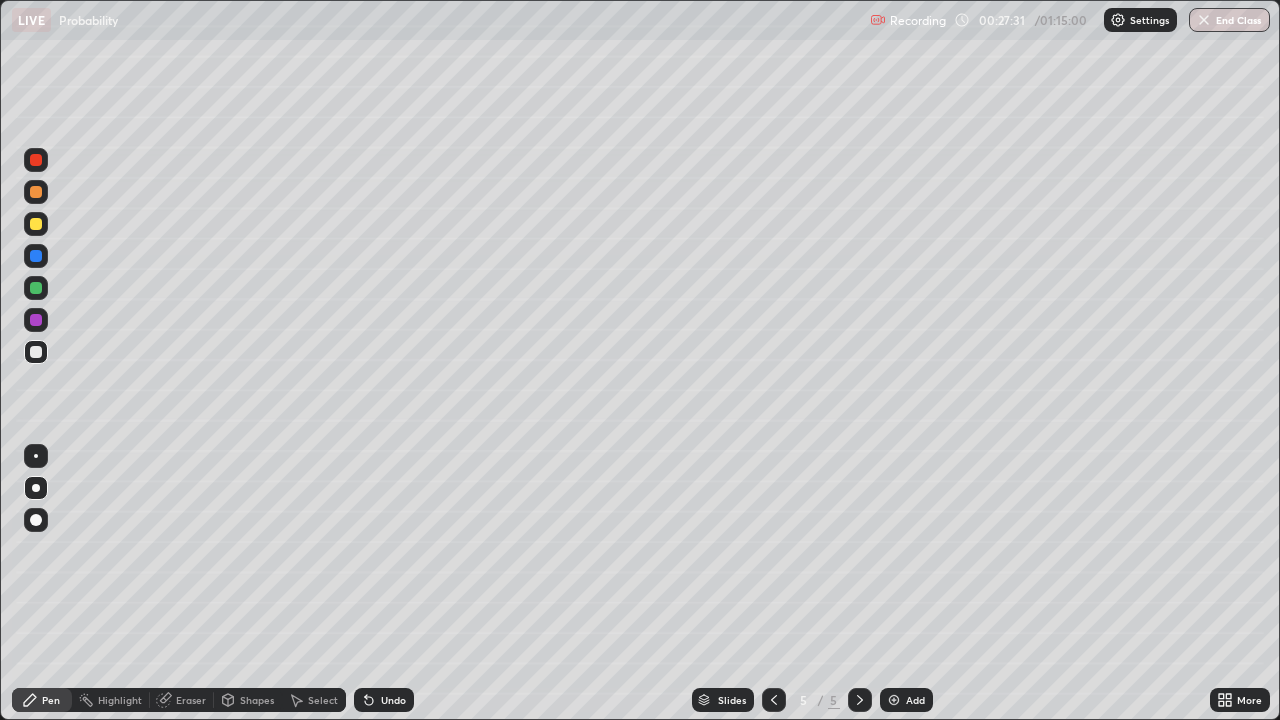 click on "Undo" at bounding box center (393, 700) 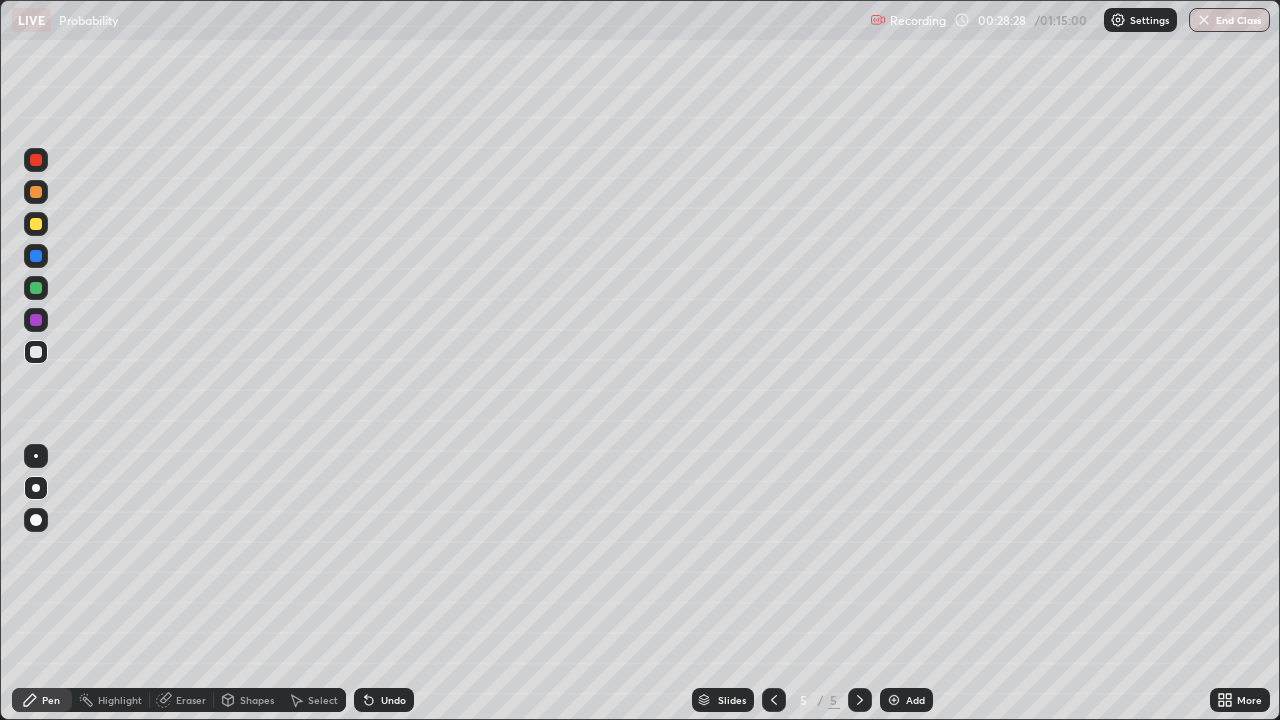click on "Add" at bounding box center [906, 700] 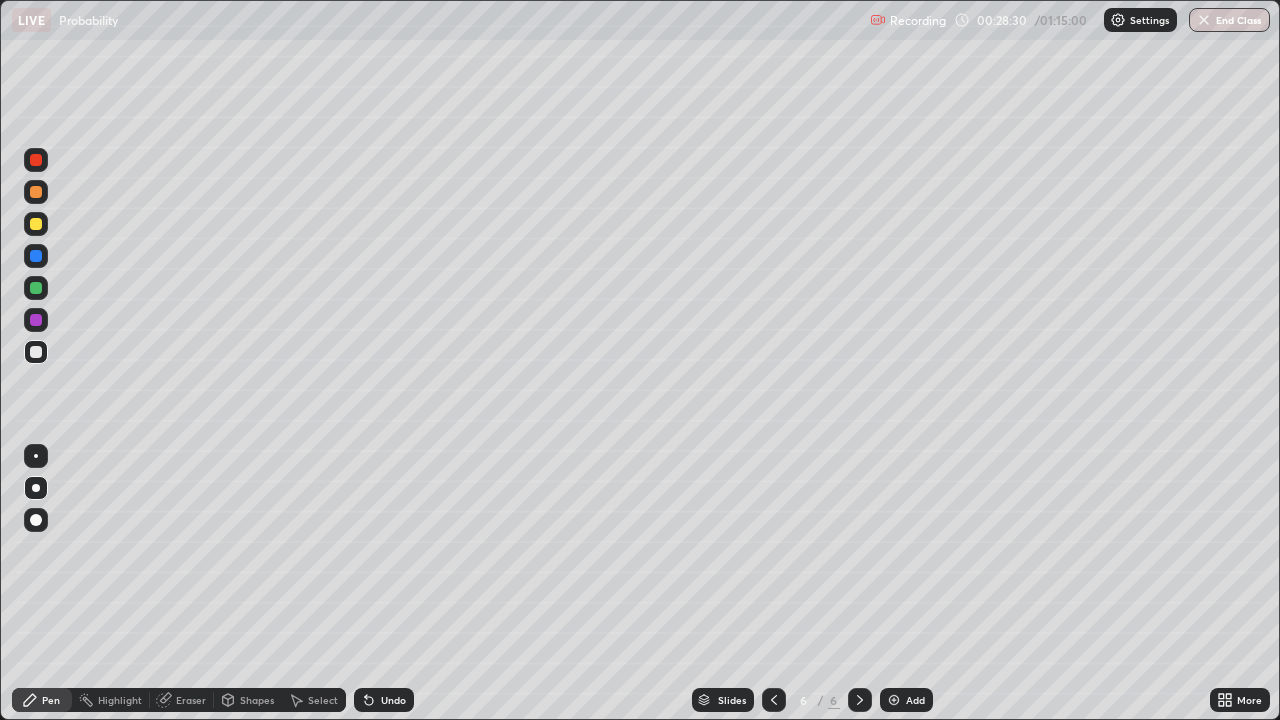 click at bounding box center [36, 224] 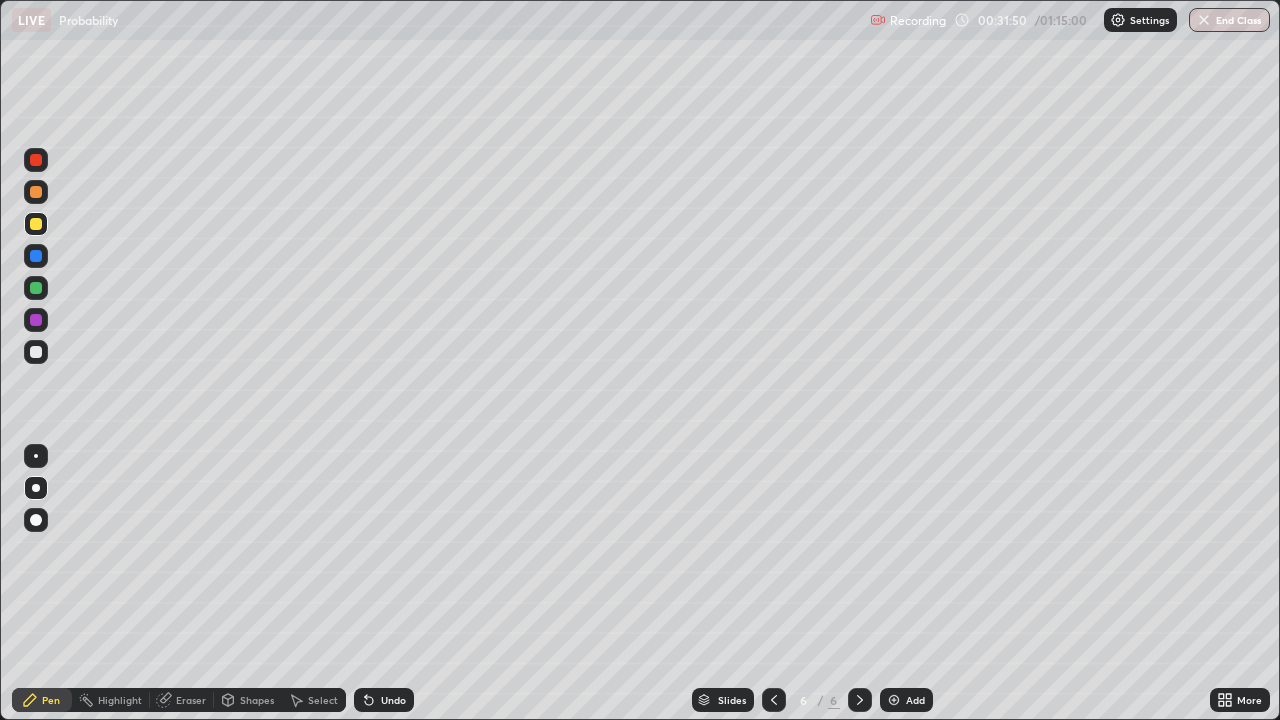 click at bounding box center [36, 352] 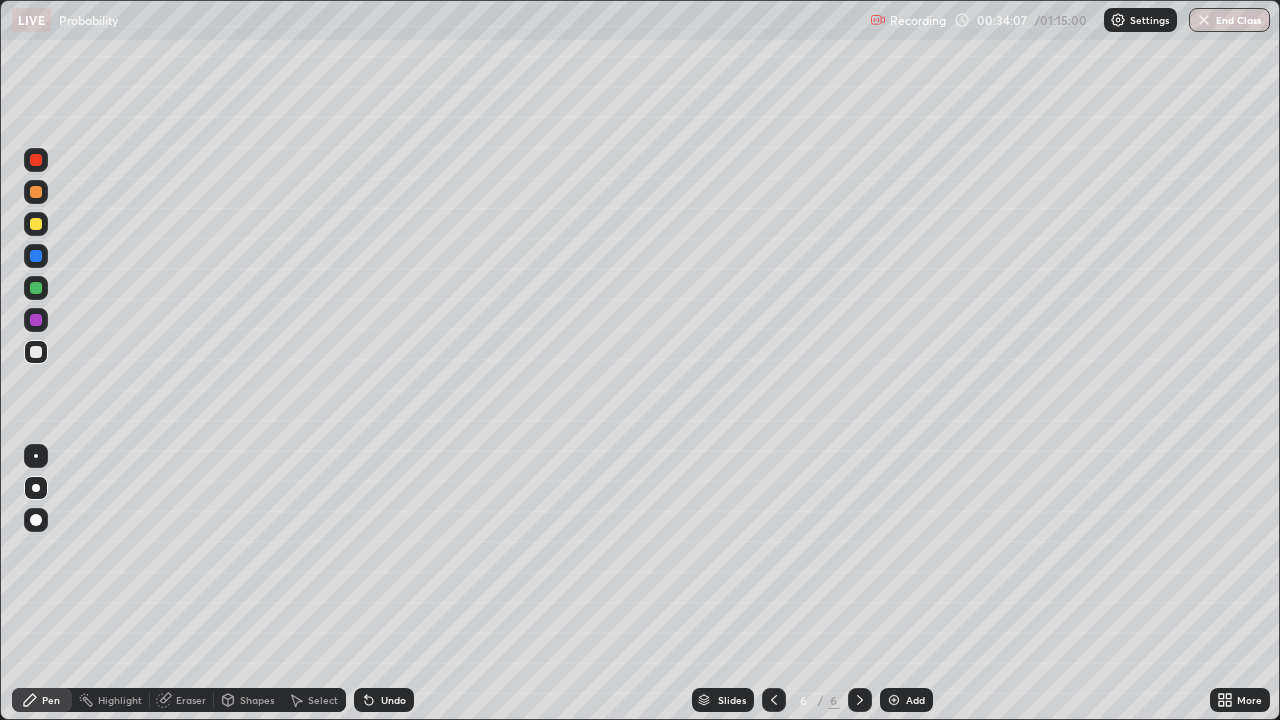 click at bounding box center (36, 224) 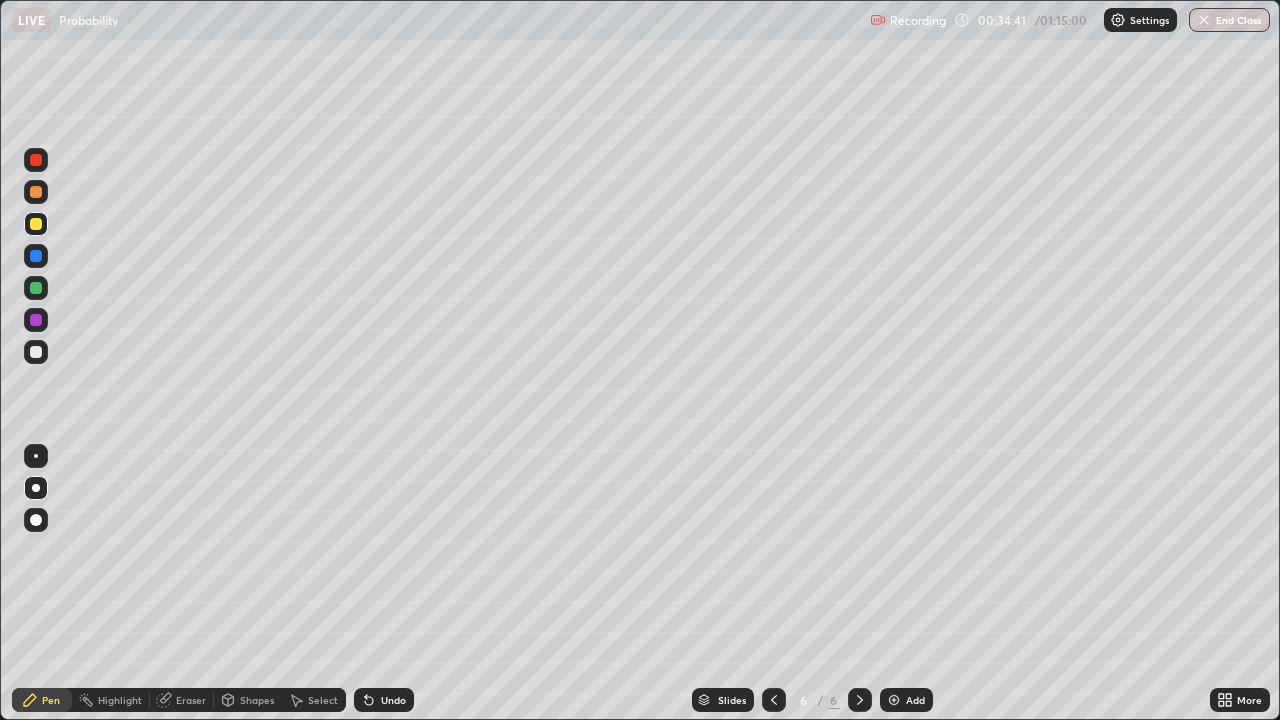 click on "Undo" at bounding box center (393, 700) 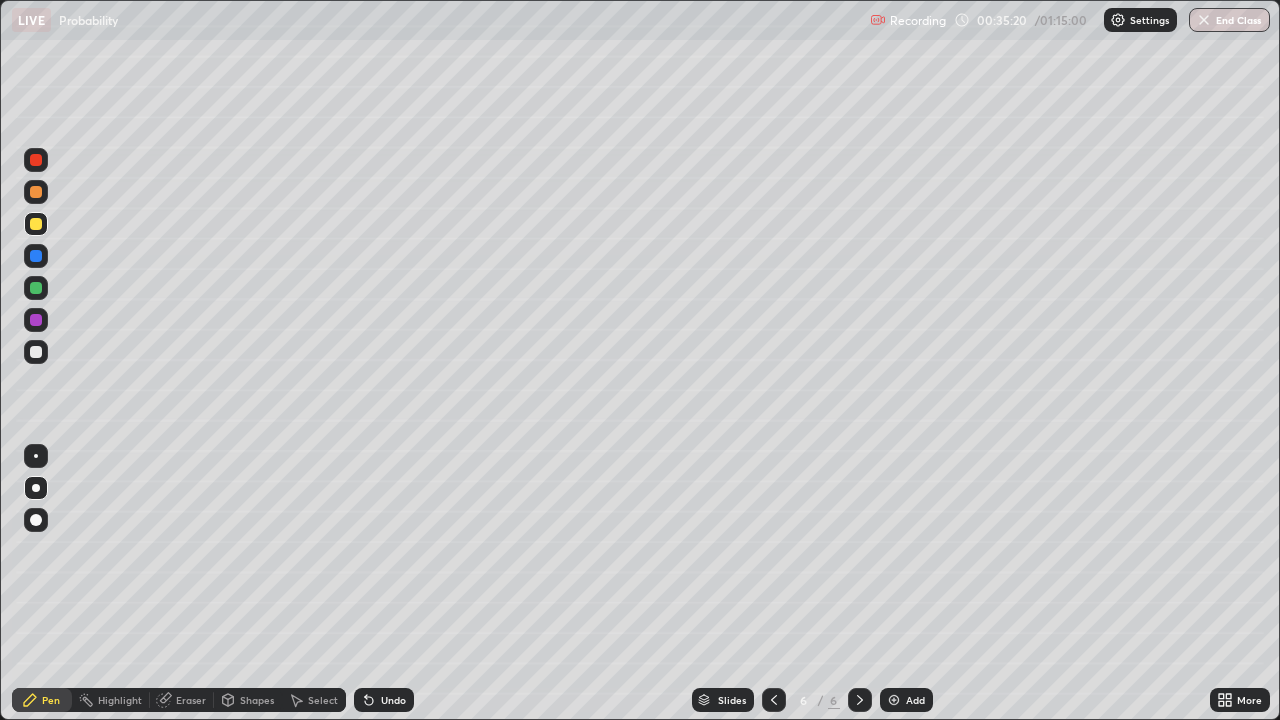 click at bounding box center (36, 352) 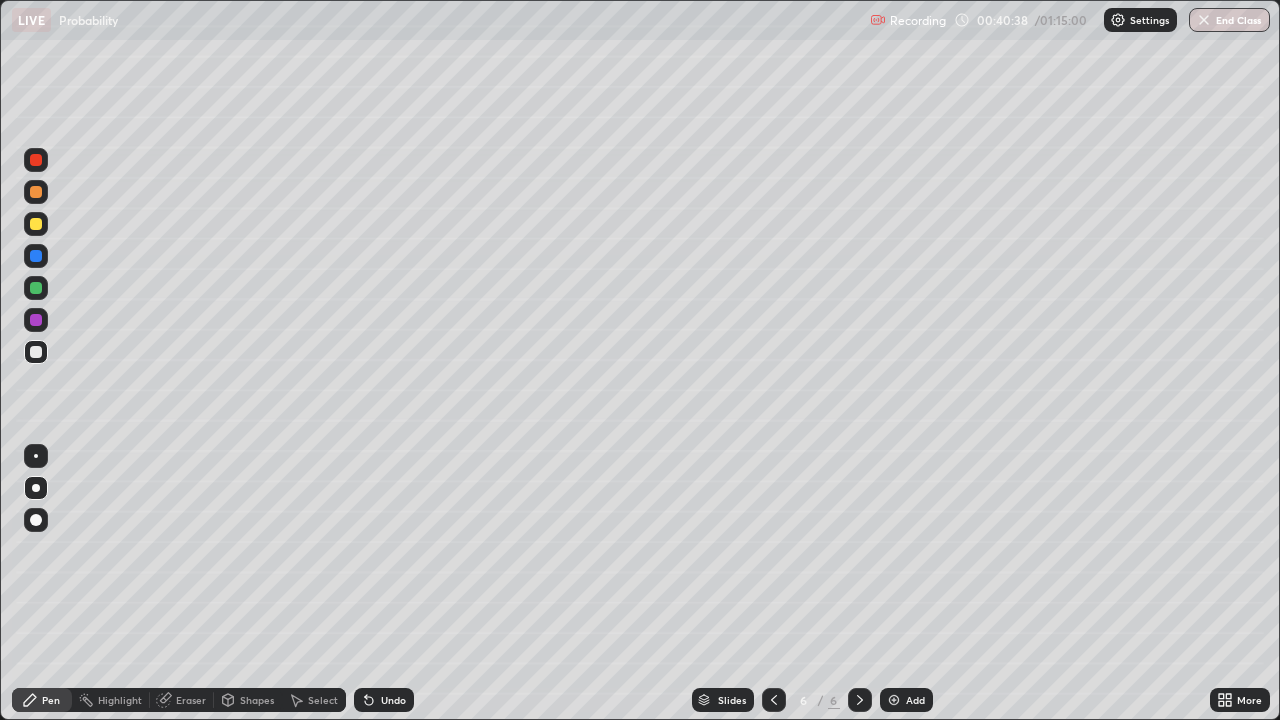 click 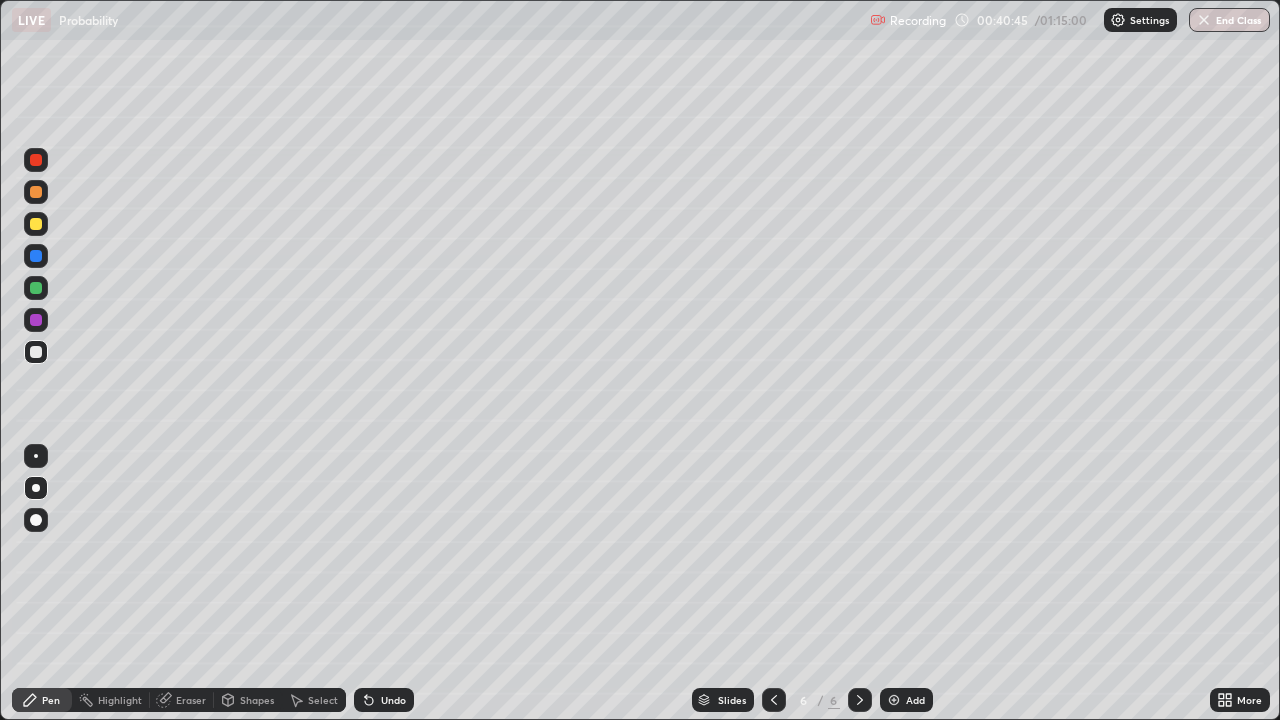 click at bounding box center (894, 700) 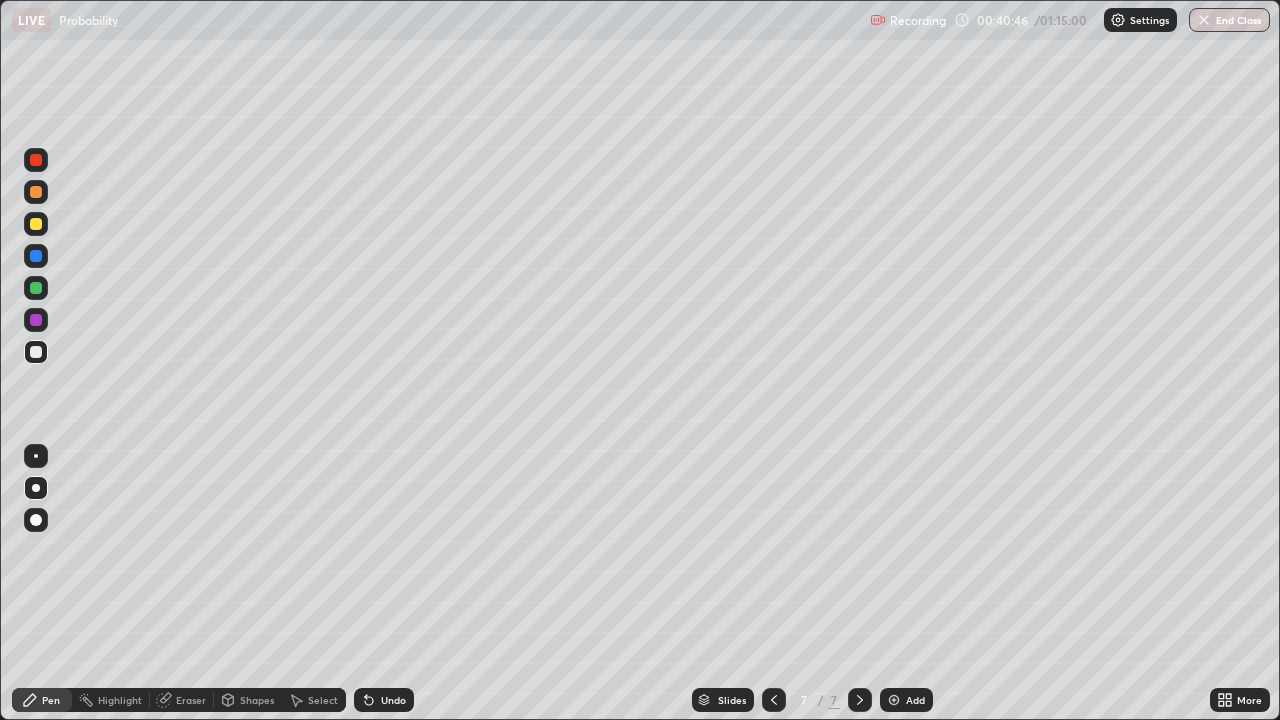 click at bounding box center [36, 224] 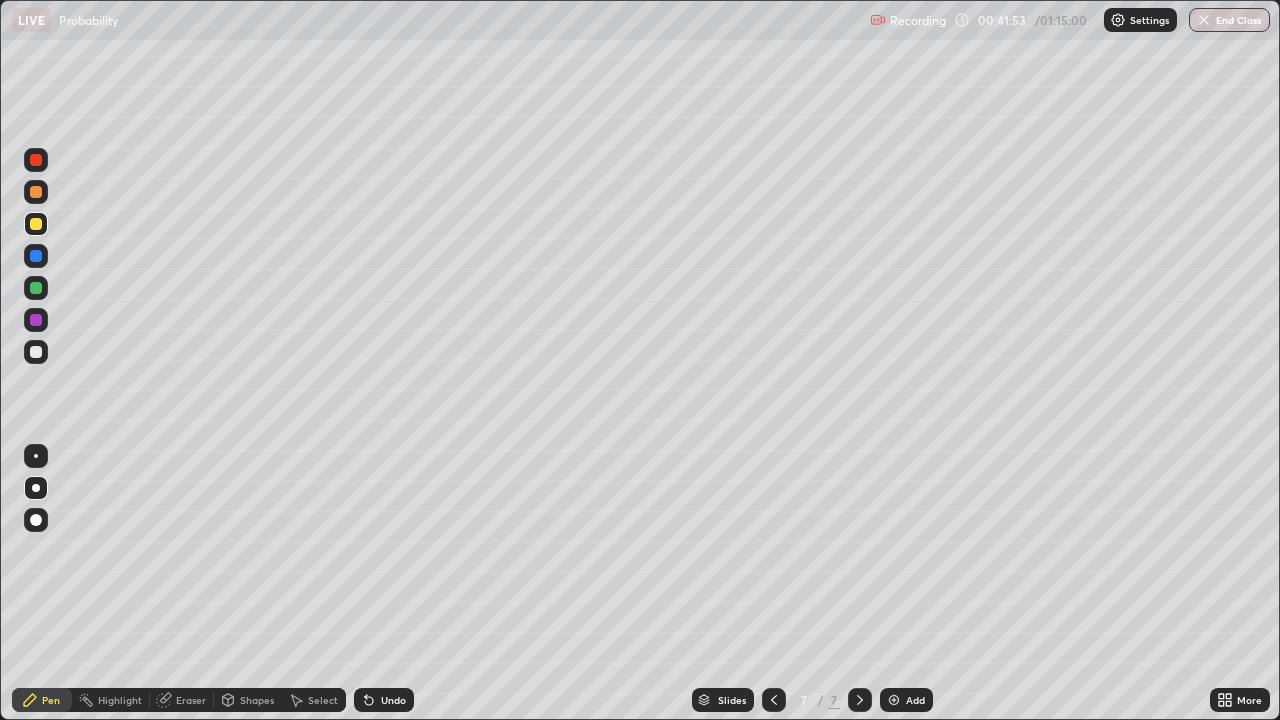 click at bounding box center (36, 352) 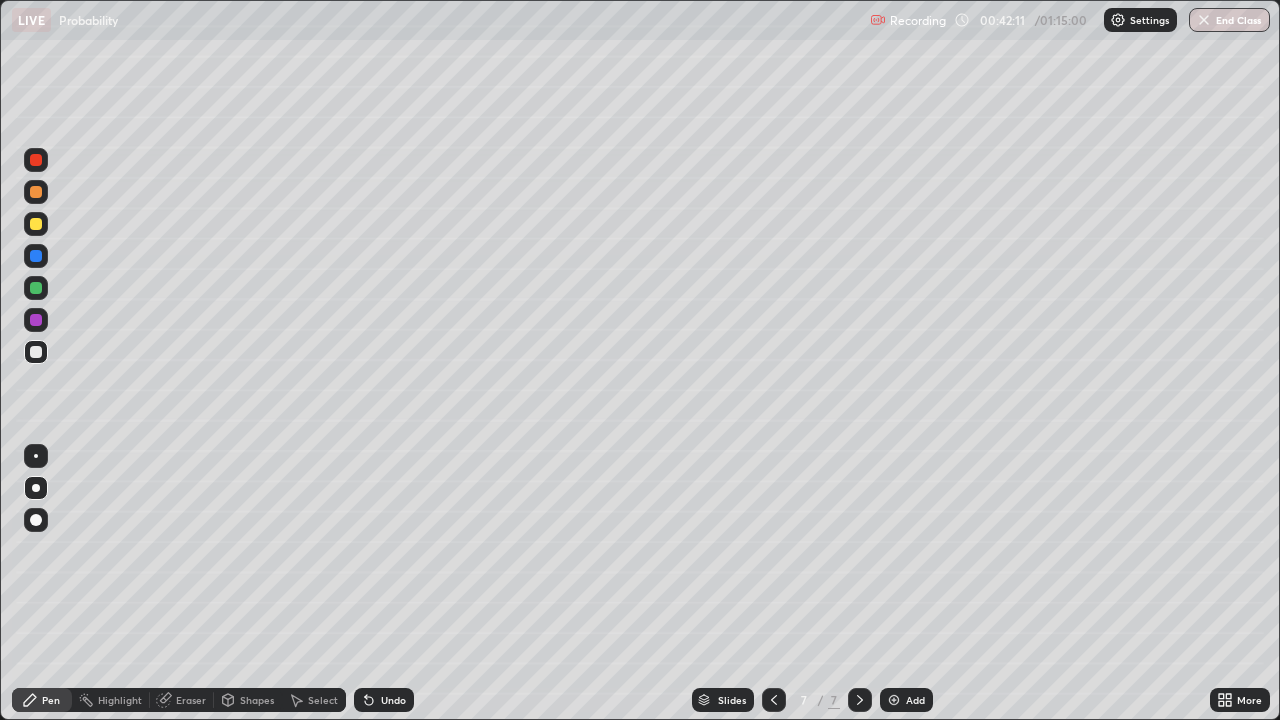 click at bounding box center [36, 224] 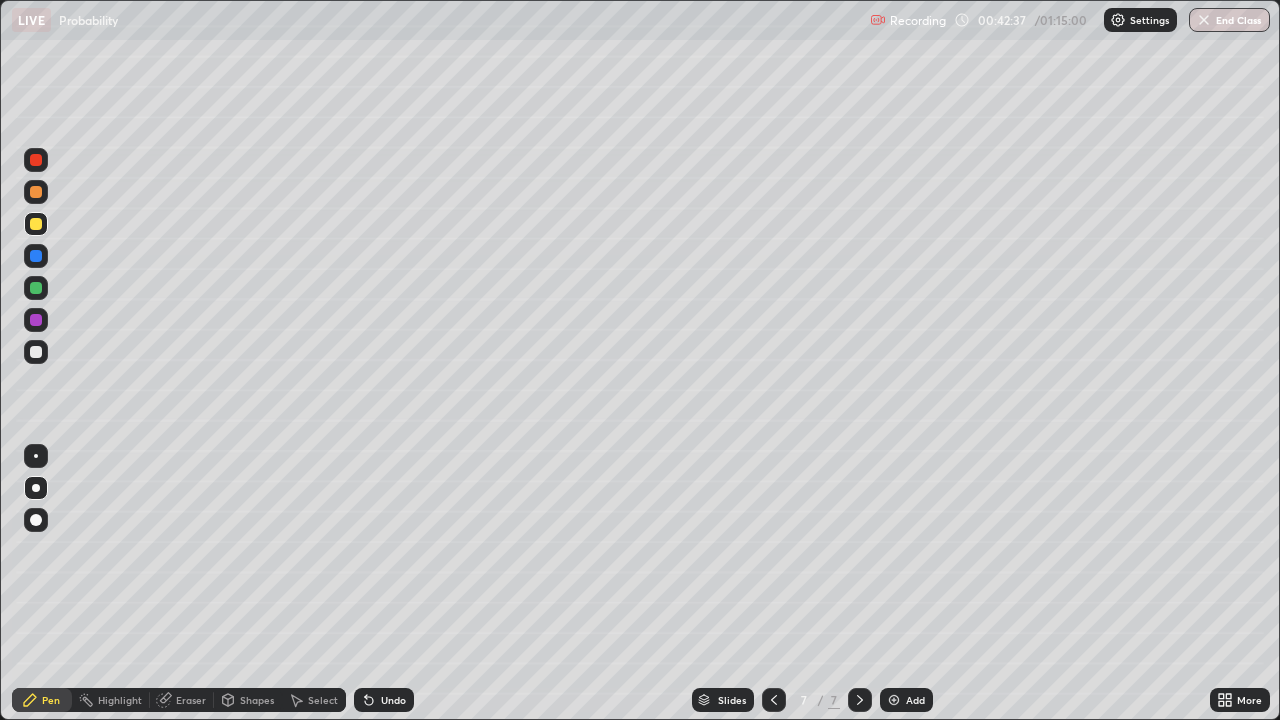 click at bounding box center [36, 352] 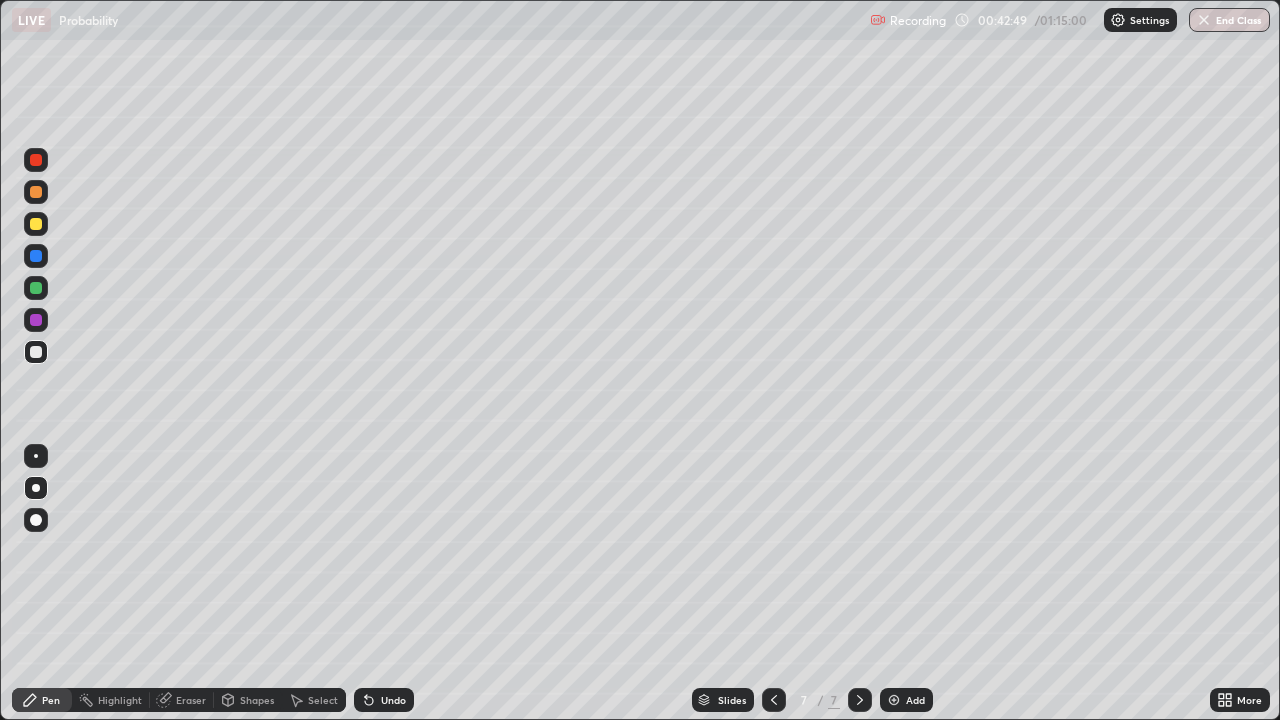 click at bounding box center (36, 288) 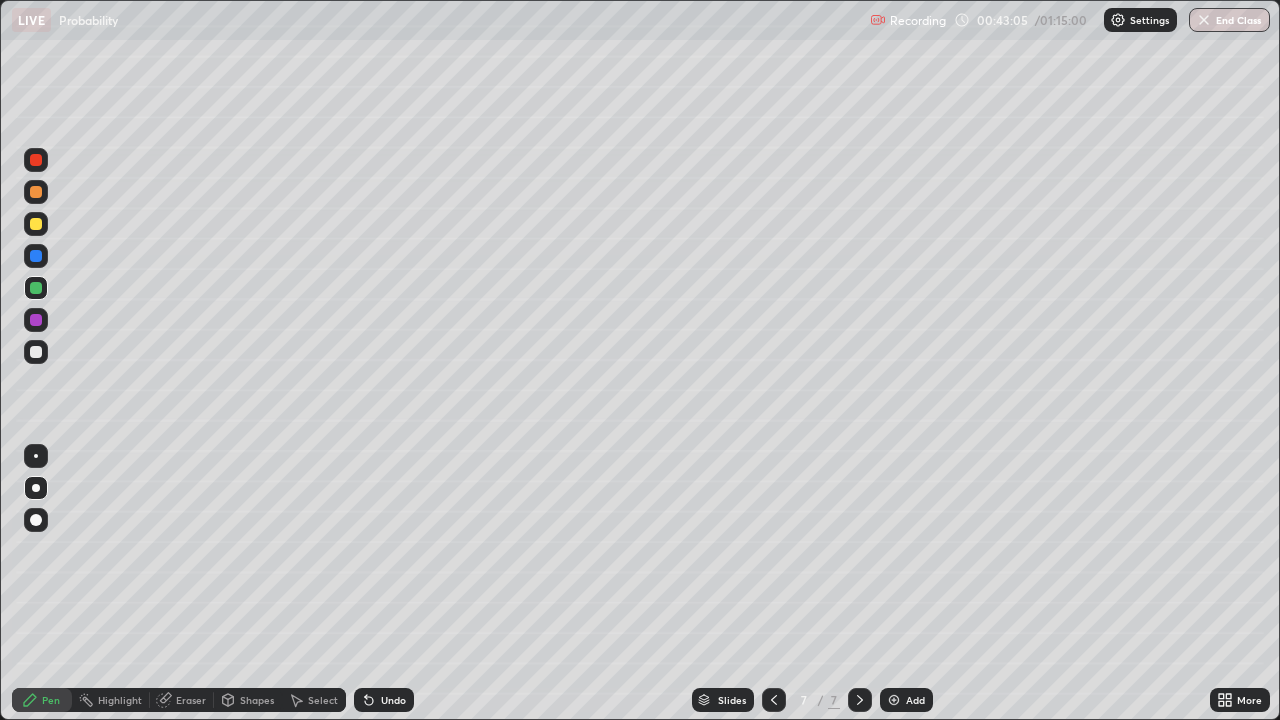 click on "Eraser" at bounding box center [191, 700] 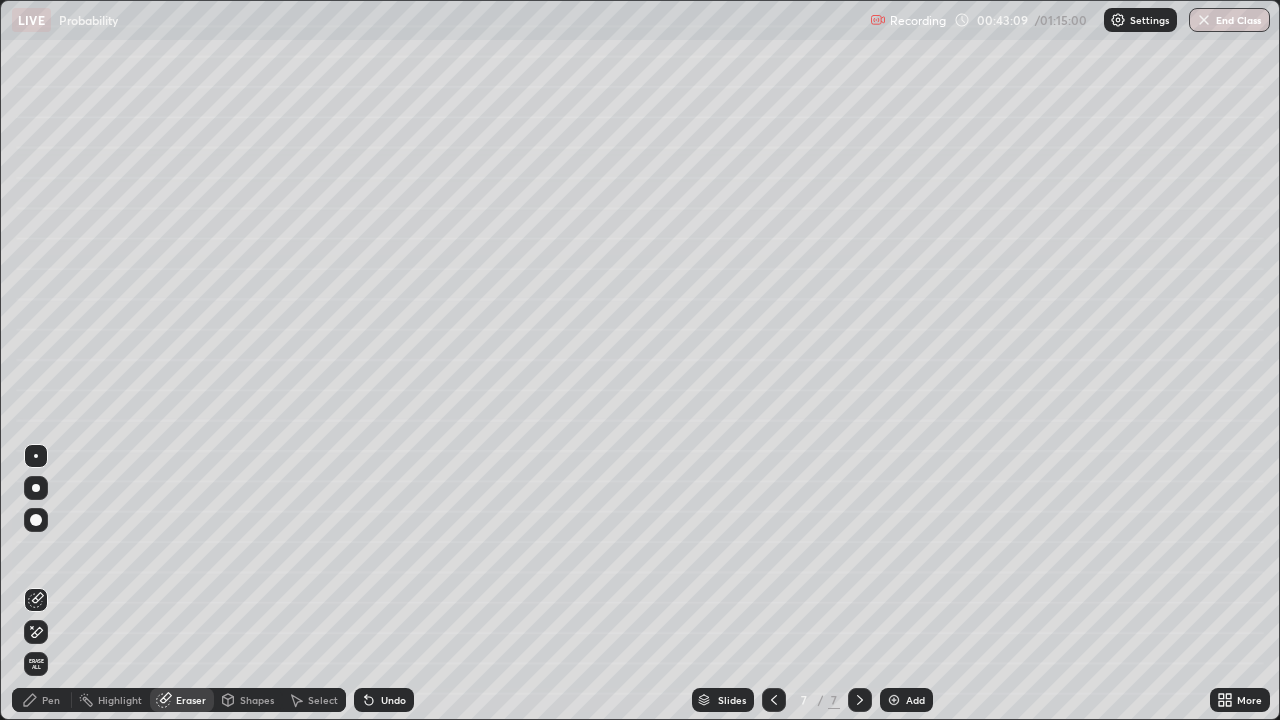 click on "Pen" at bounding box center [42, 700] 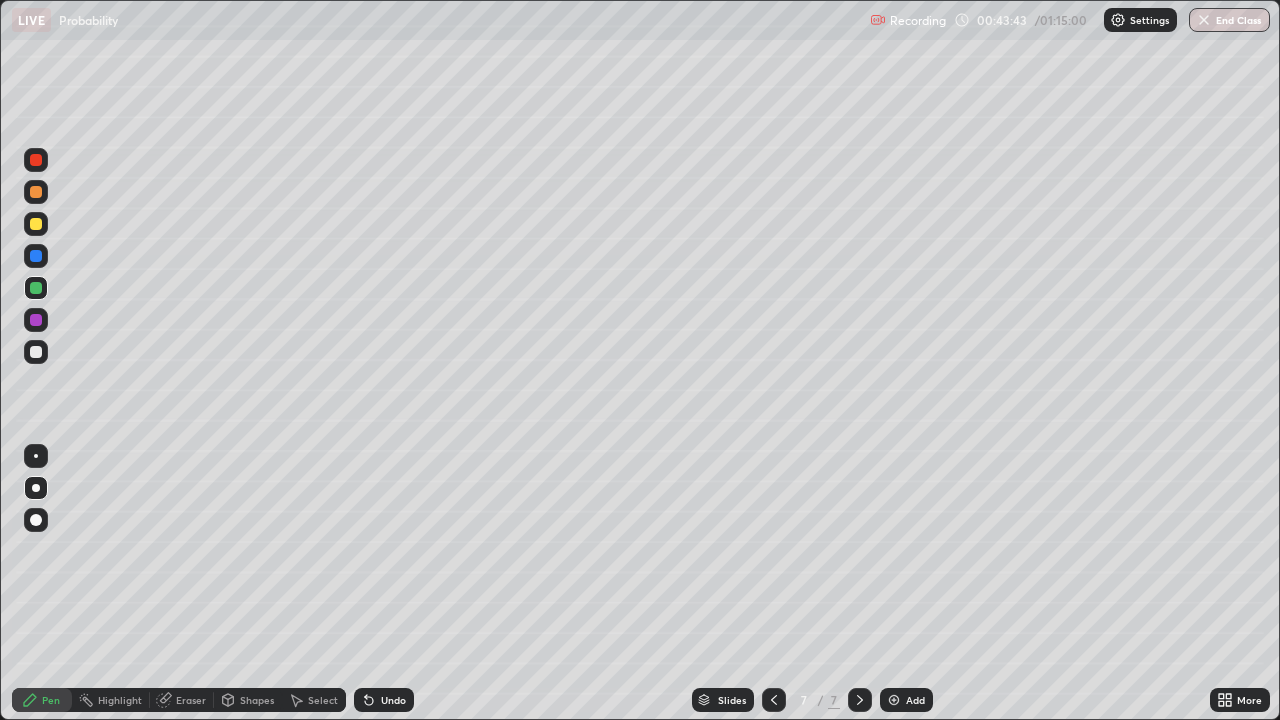click at bounding box center (36, 320) 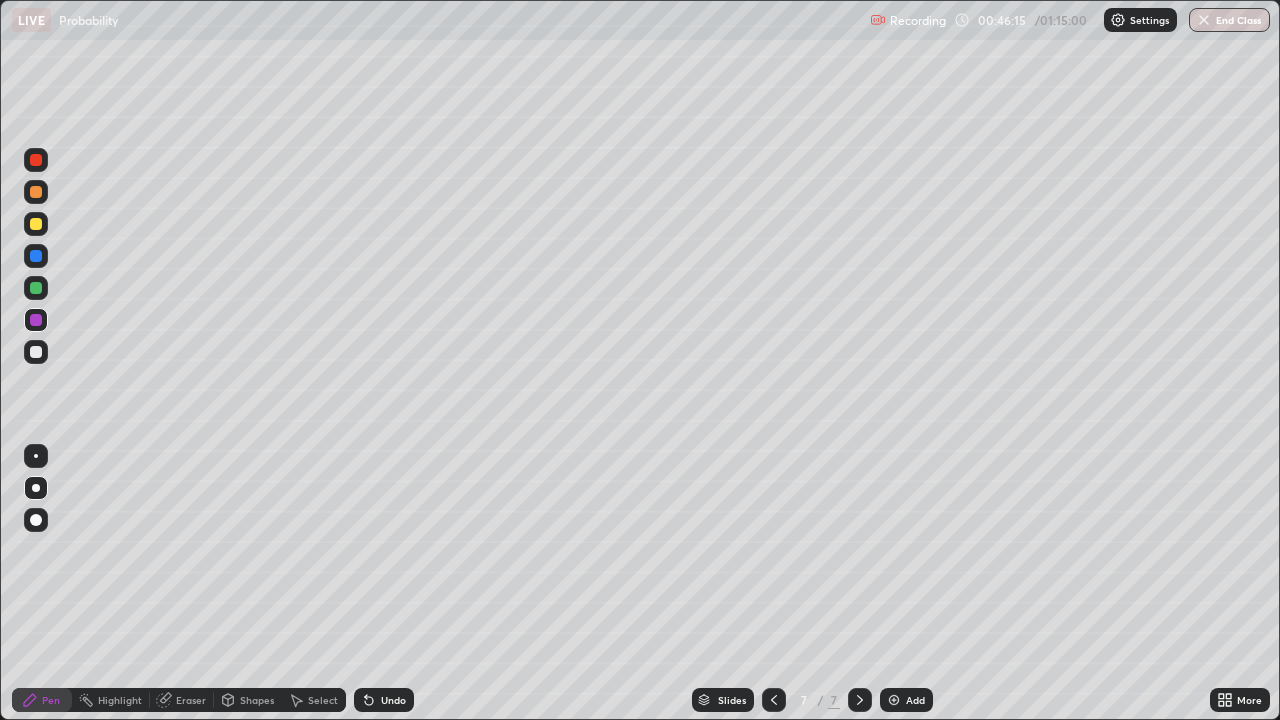 click on "Add" at bounding box center [906, 700] 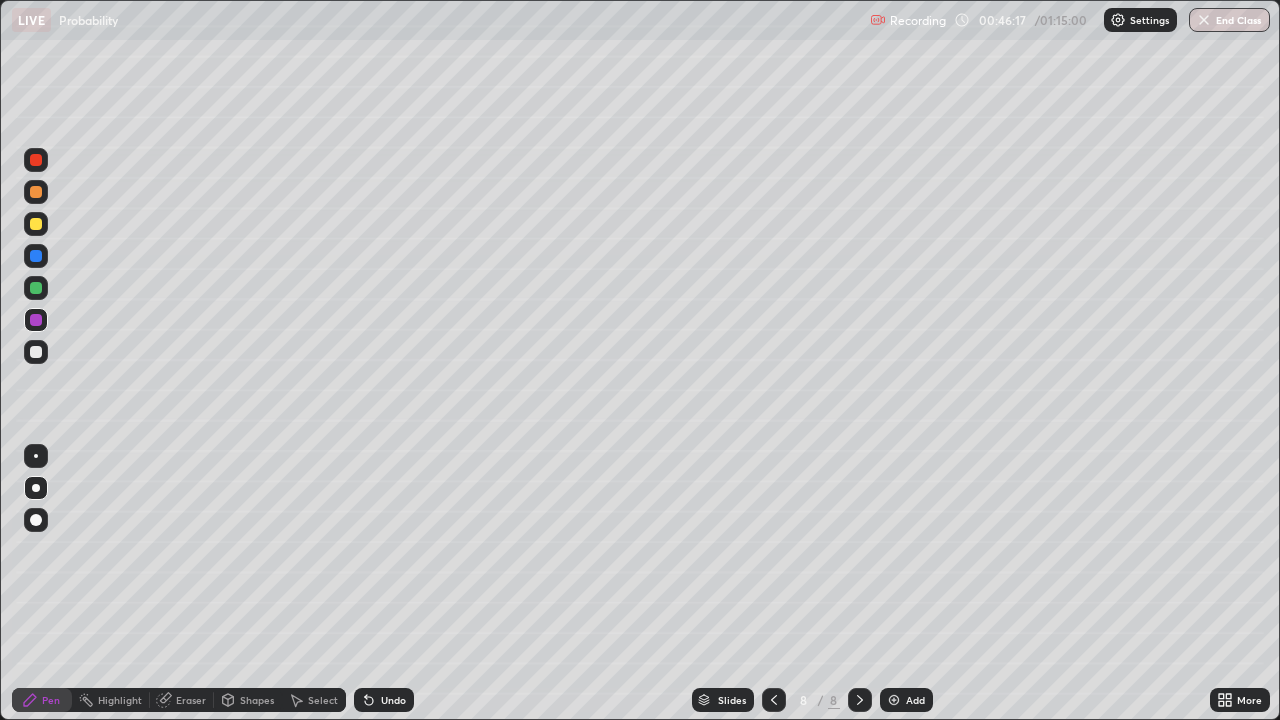 click at bounding box center (36, 224) 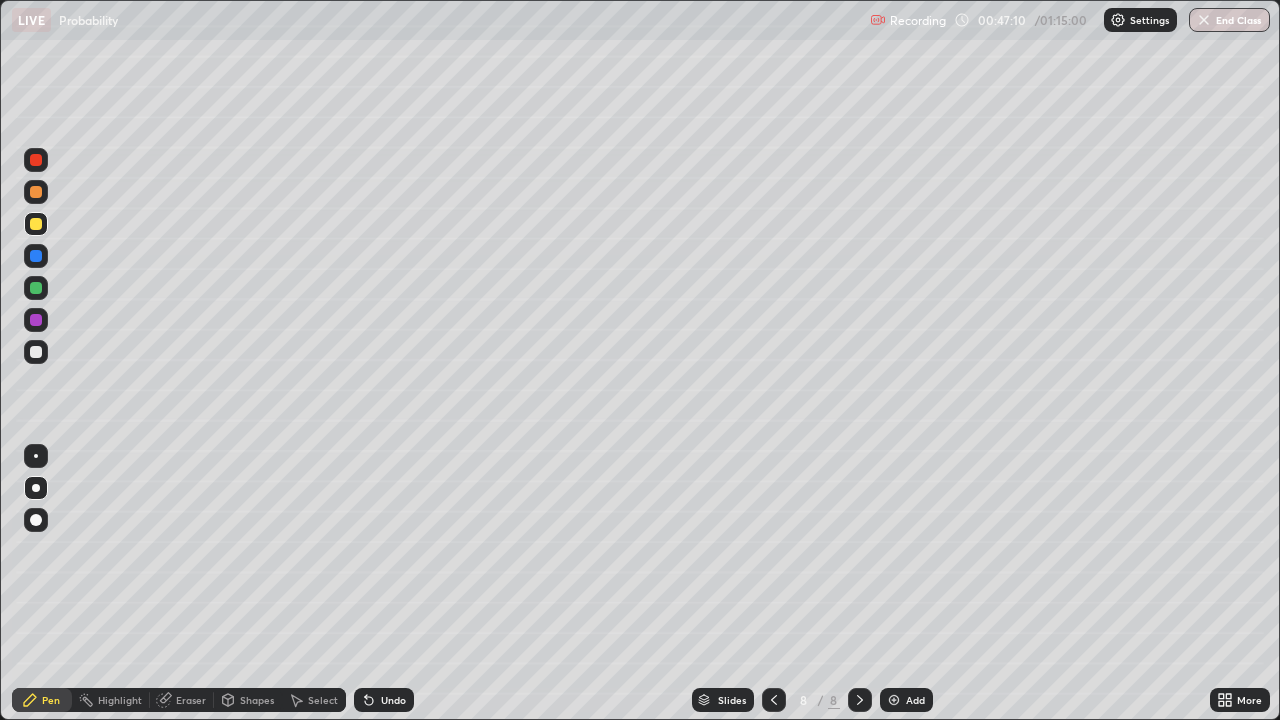 click on "Undo" at bounding box center (393, 700) 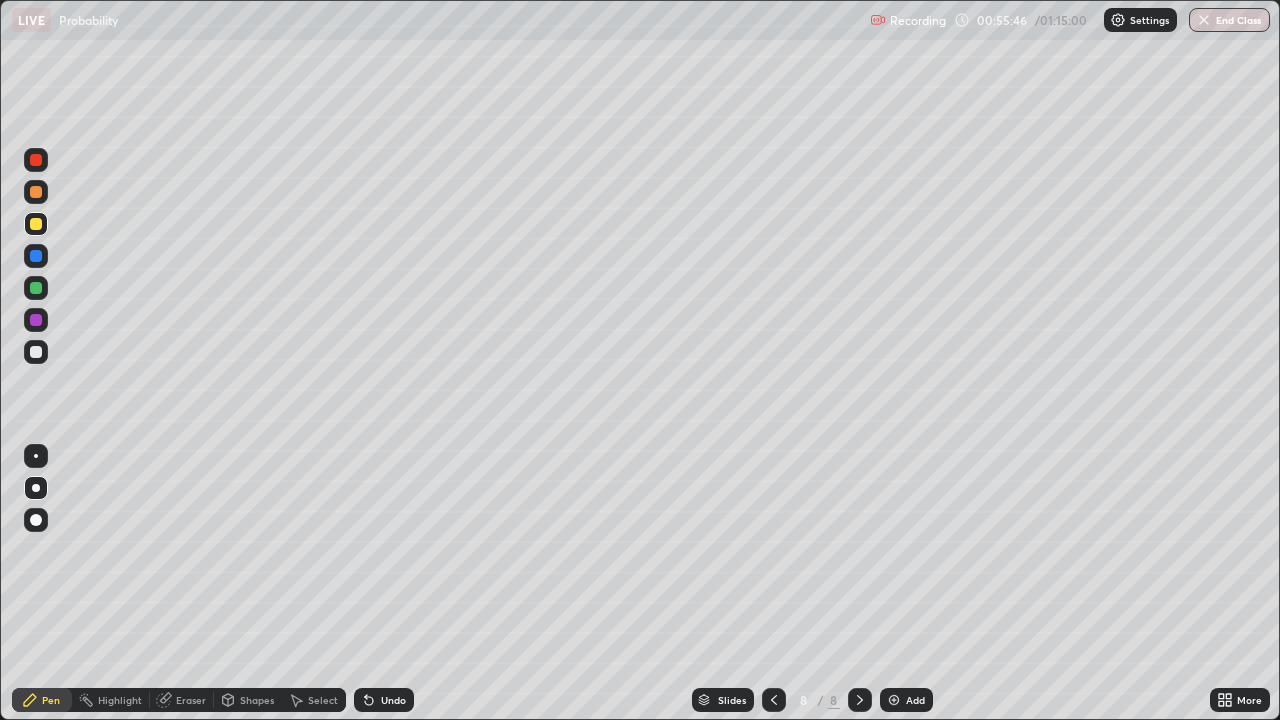 click on "Add" at bounding box center [906, 700] 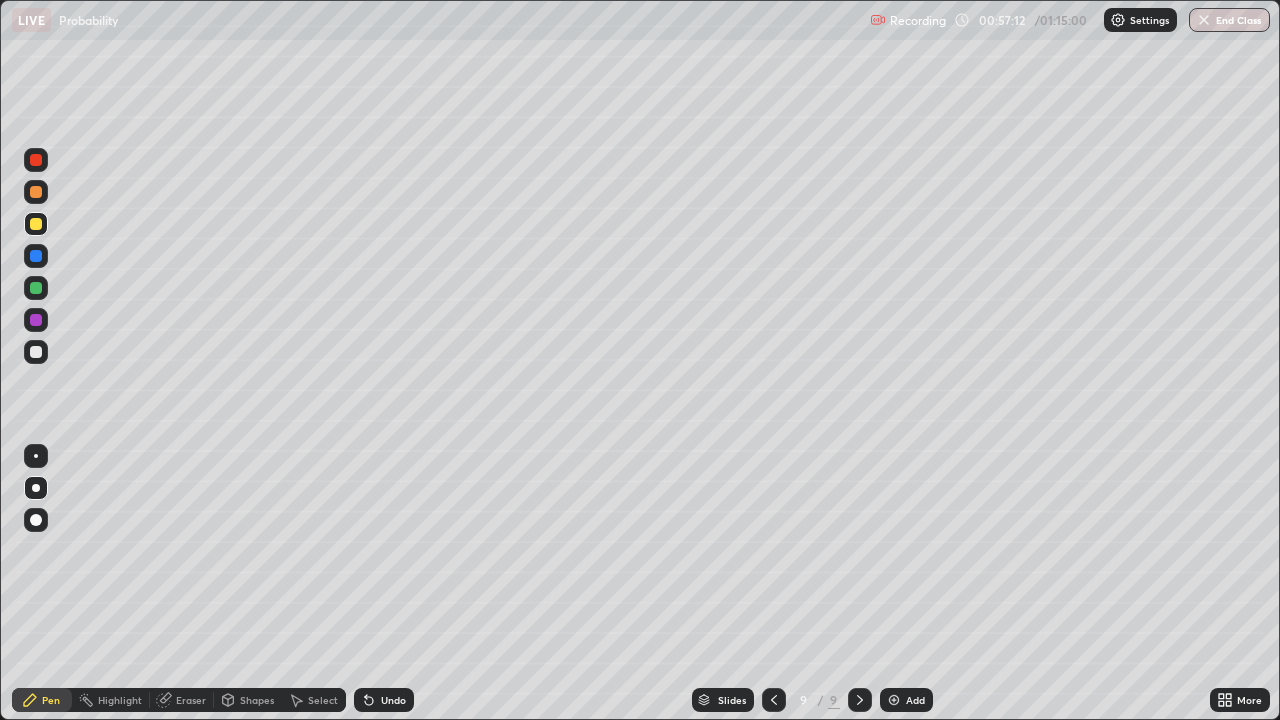 click at bounding box center [36, 352] 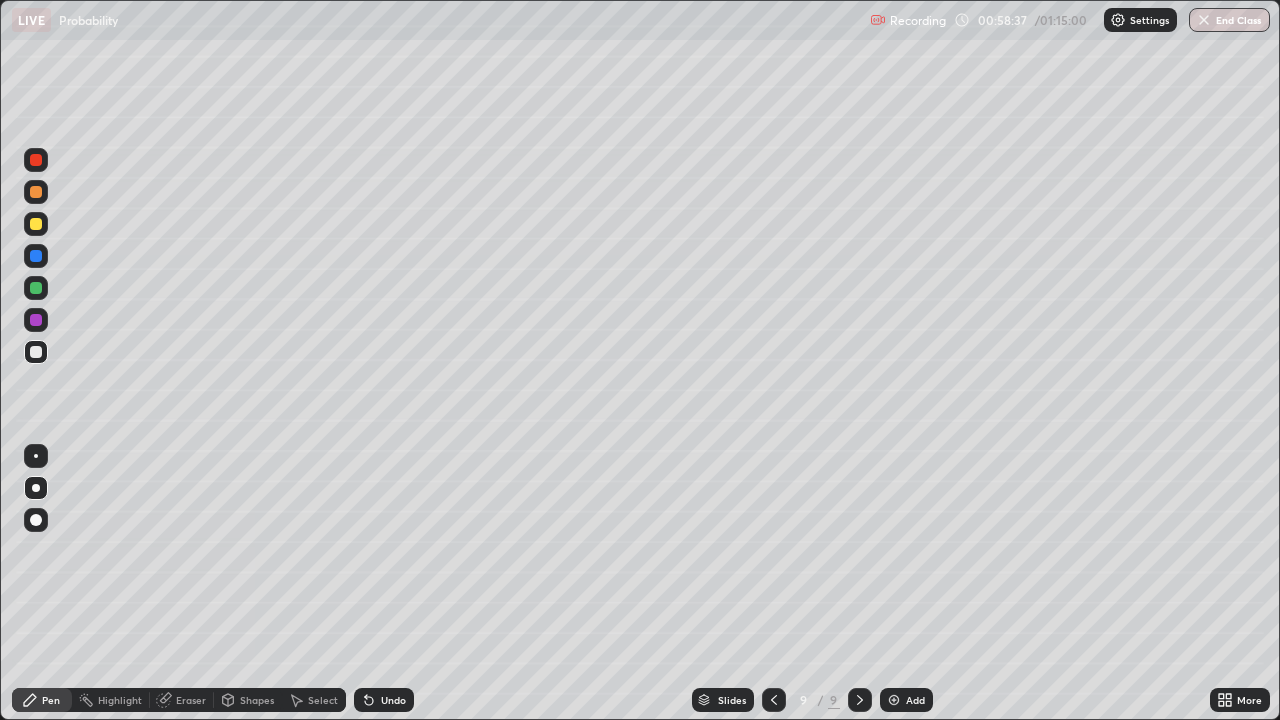 click on "Eraser" at bounding box center [191, 700] 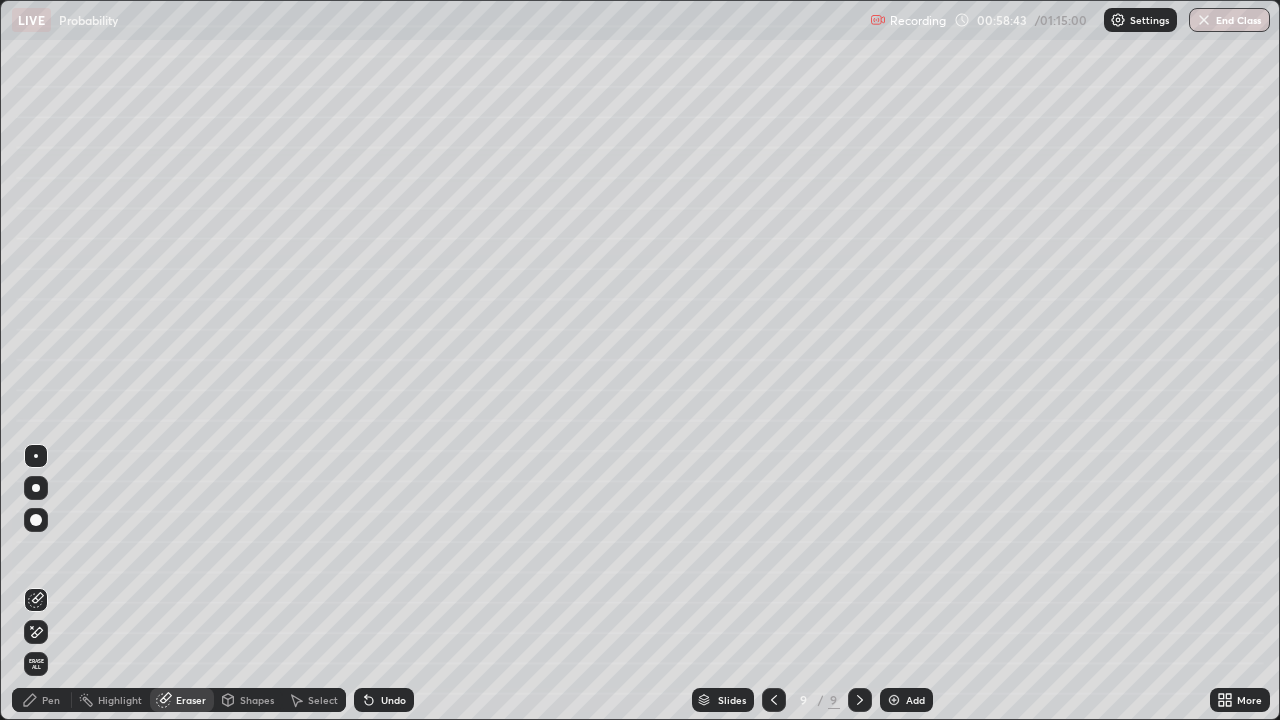 click on "Pen" at bounding box center [51, 700] 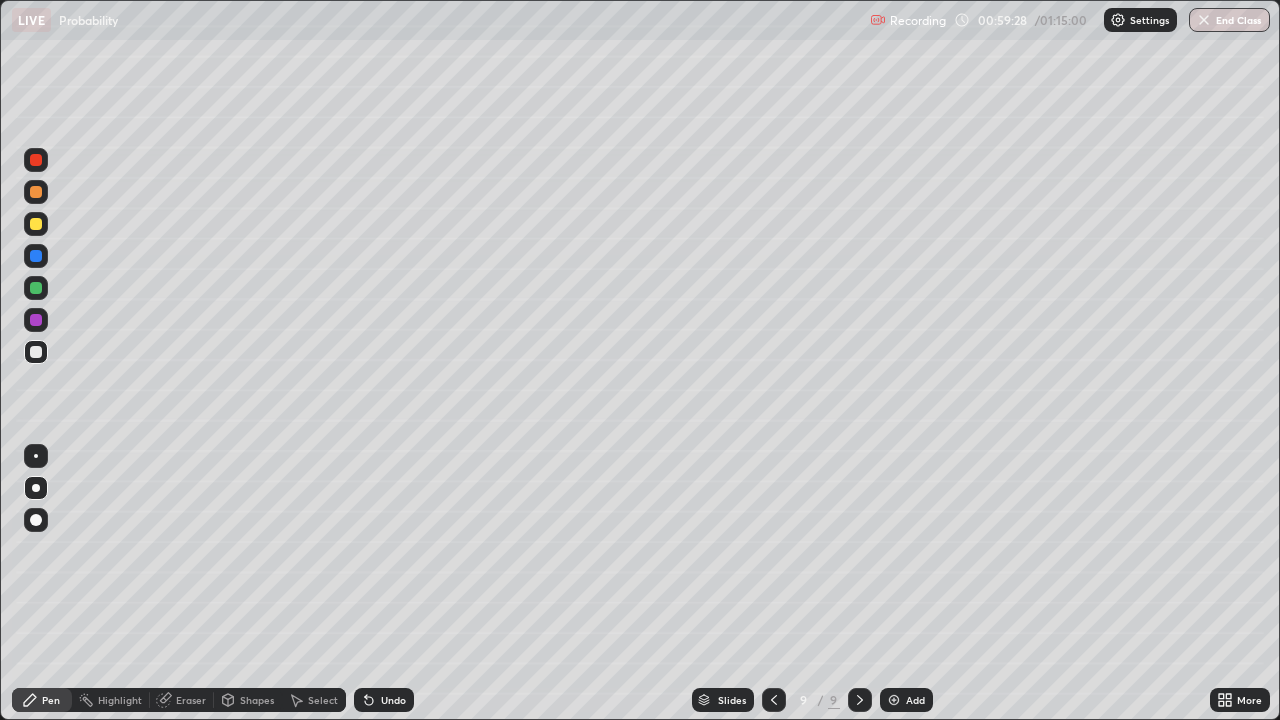 click at bounding box center (36, 224) 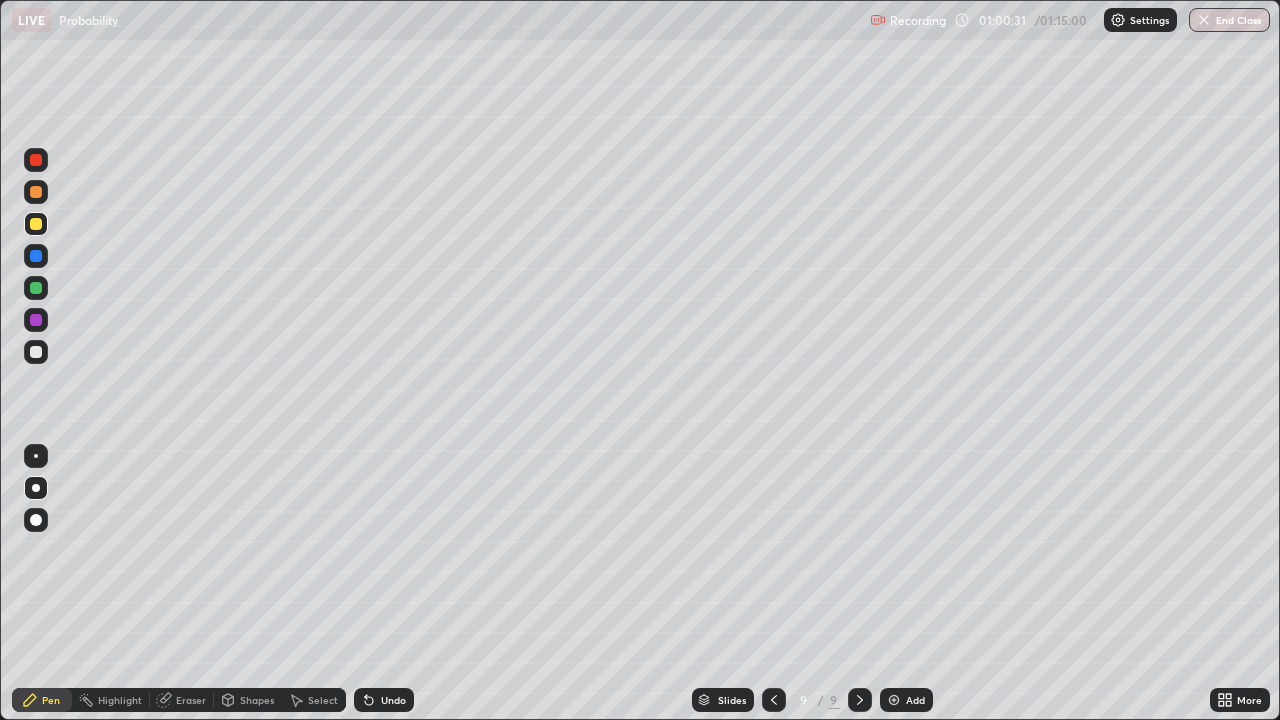 click at bounding box center (36, 352) 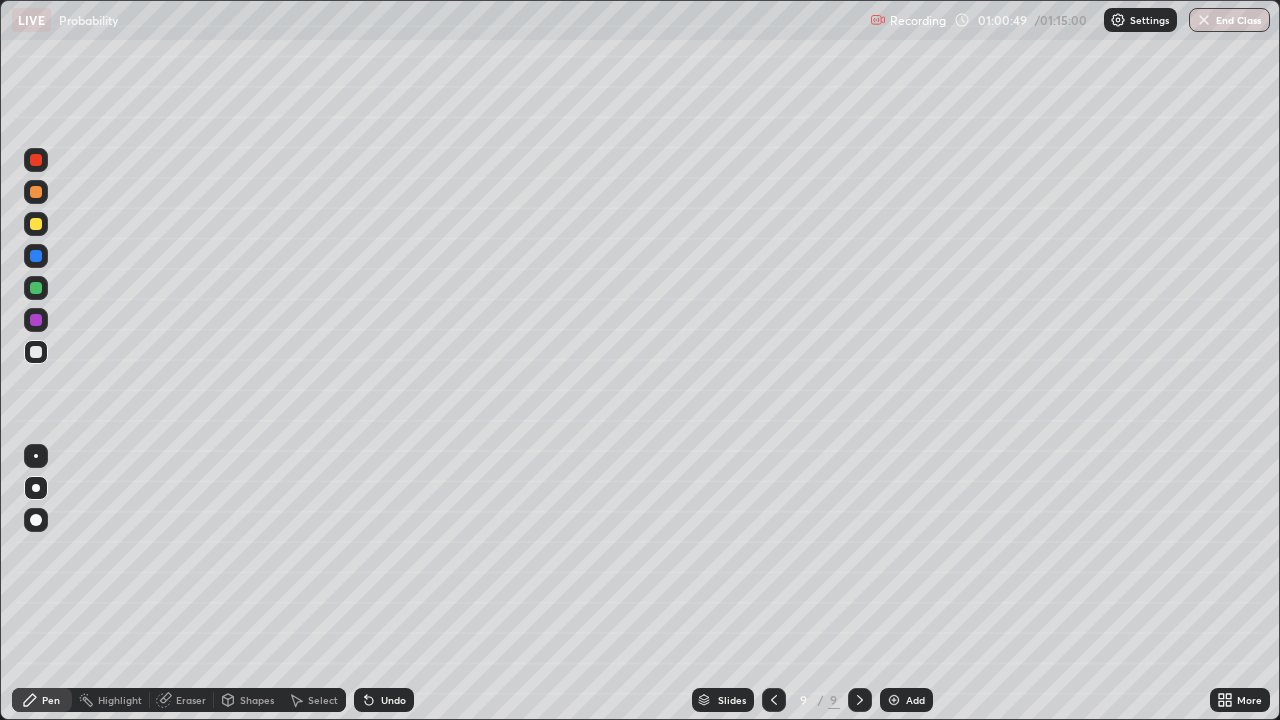 click at bounding box center [36, 224] 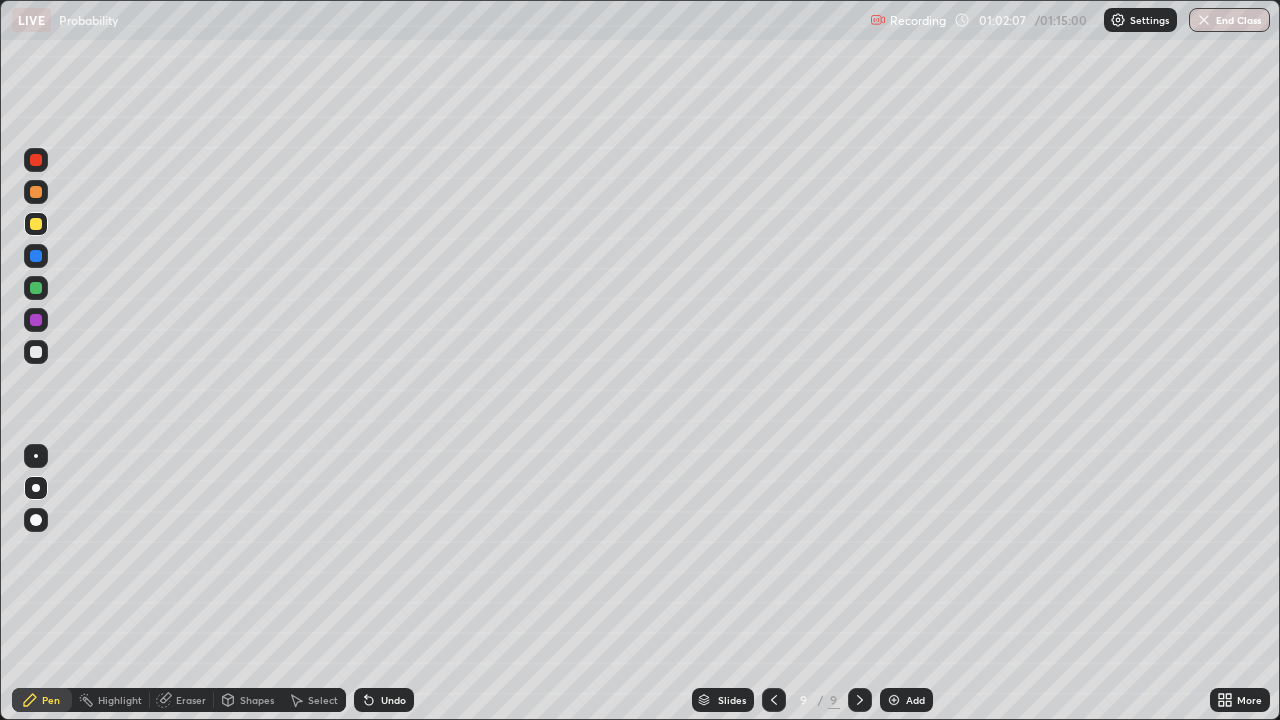 click at bounding box center [36, 352] 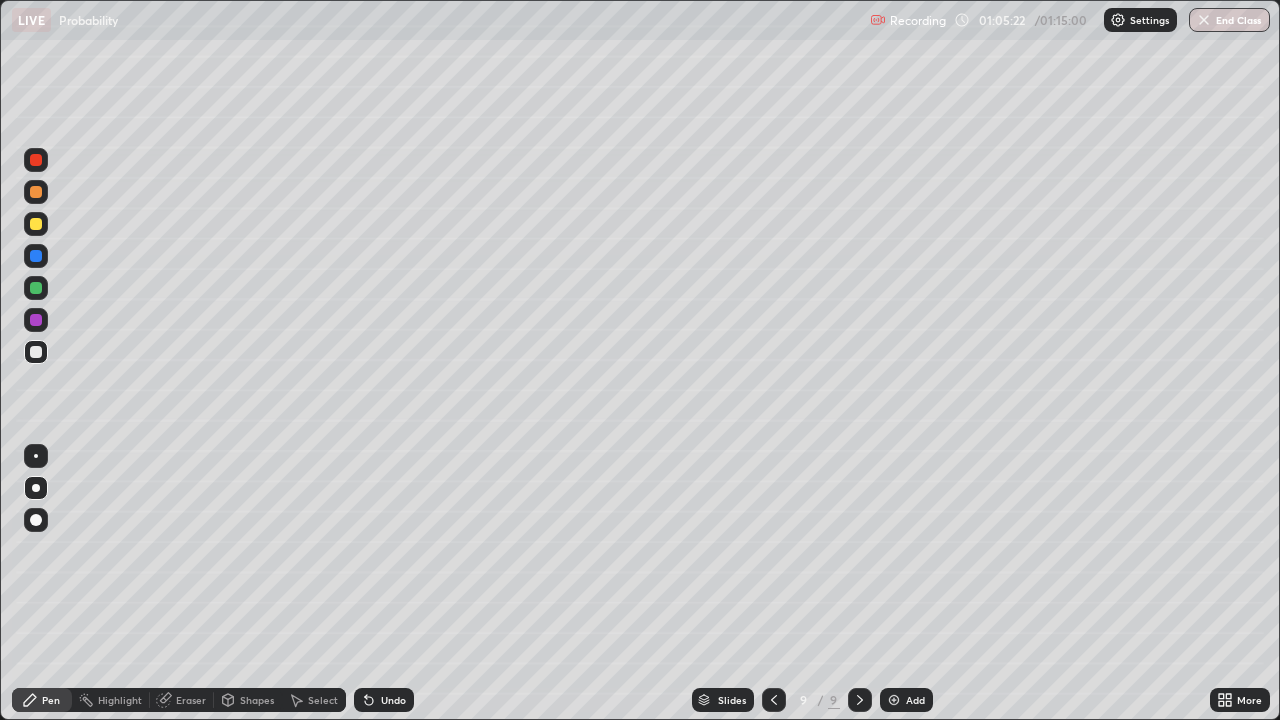 click at bounding box center (894, 700) 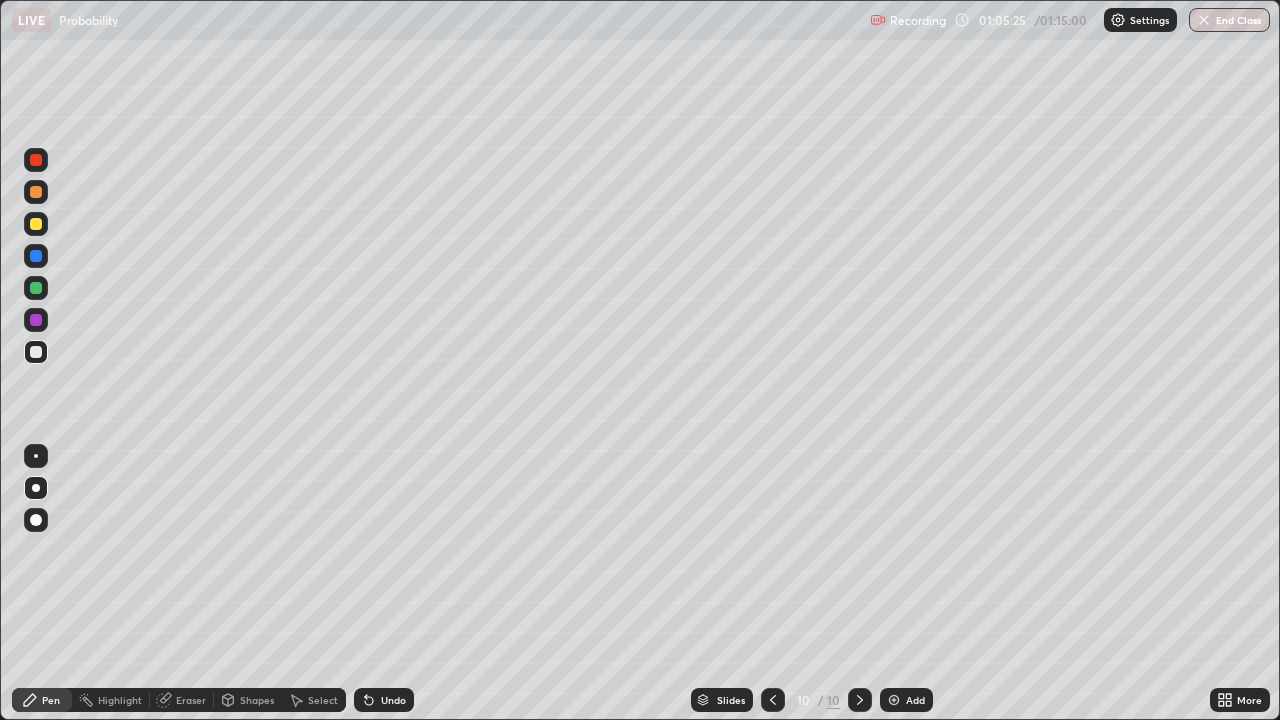 click at bounding box center [36, 224] 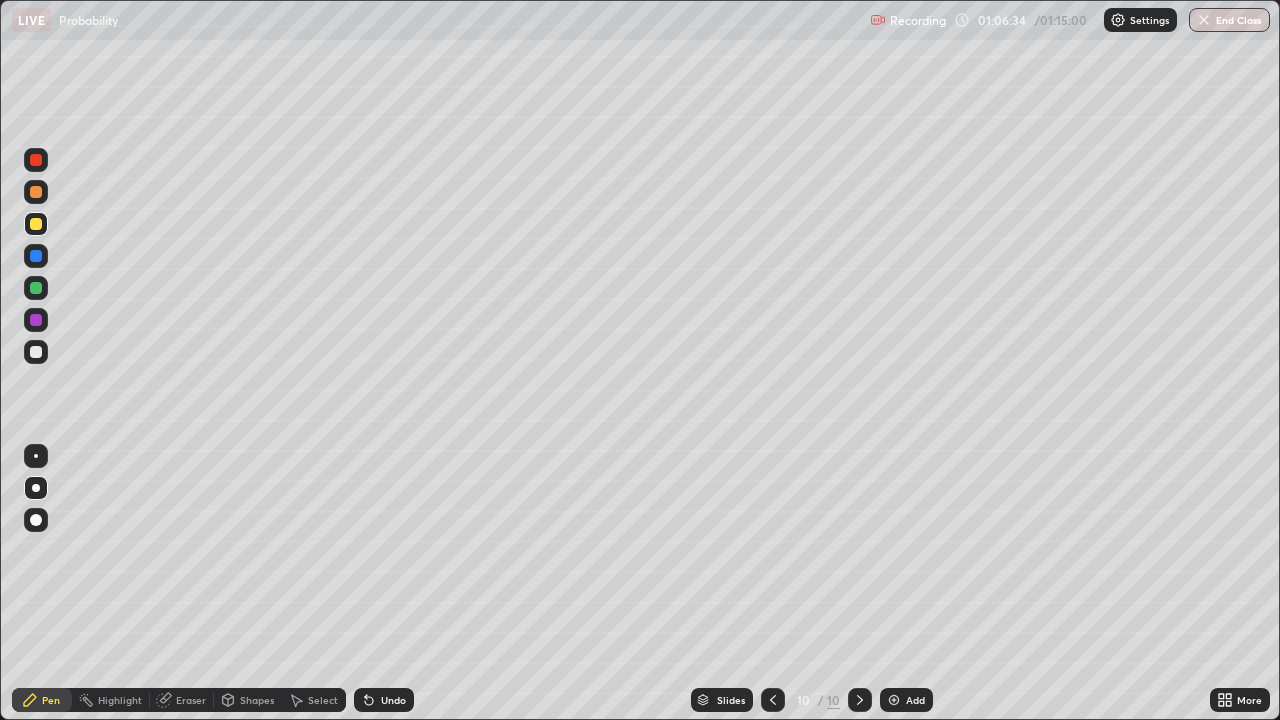 click on "Eraser" at bounding box center (191, 700) 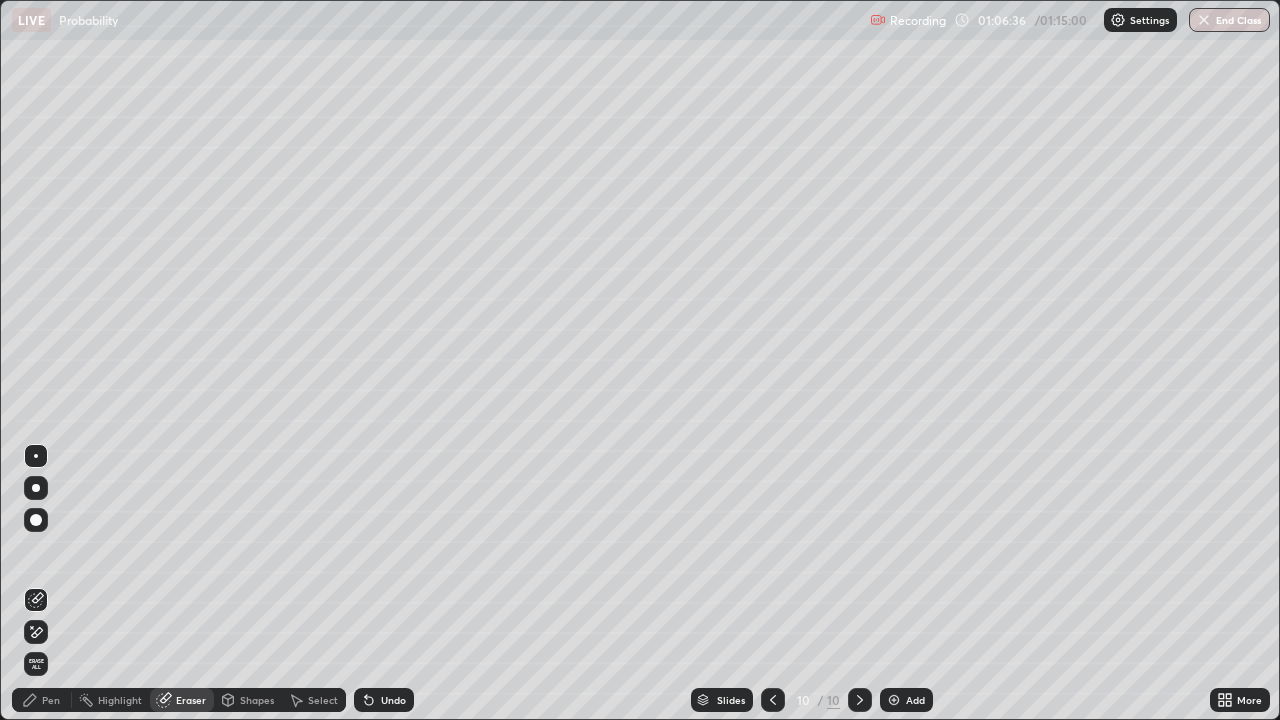 click on "Pen" at bounding box center [51, 700] 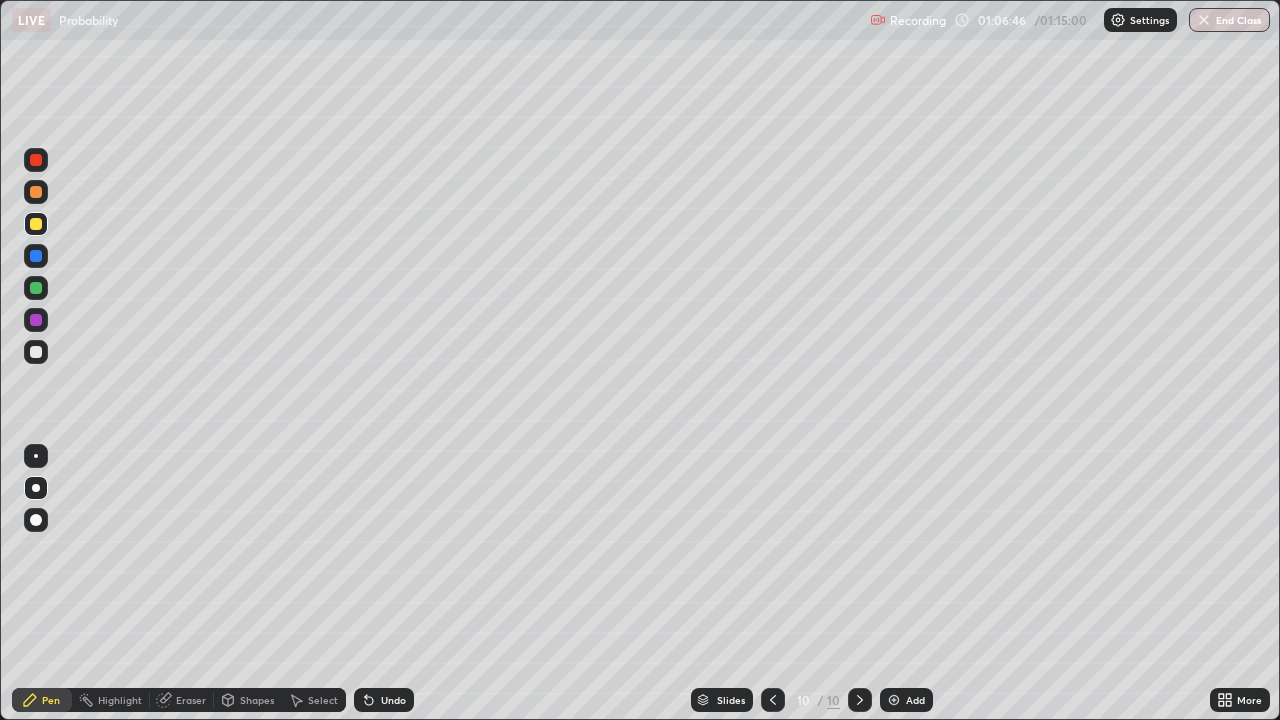 click at bounding box center (36, 352) 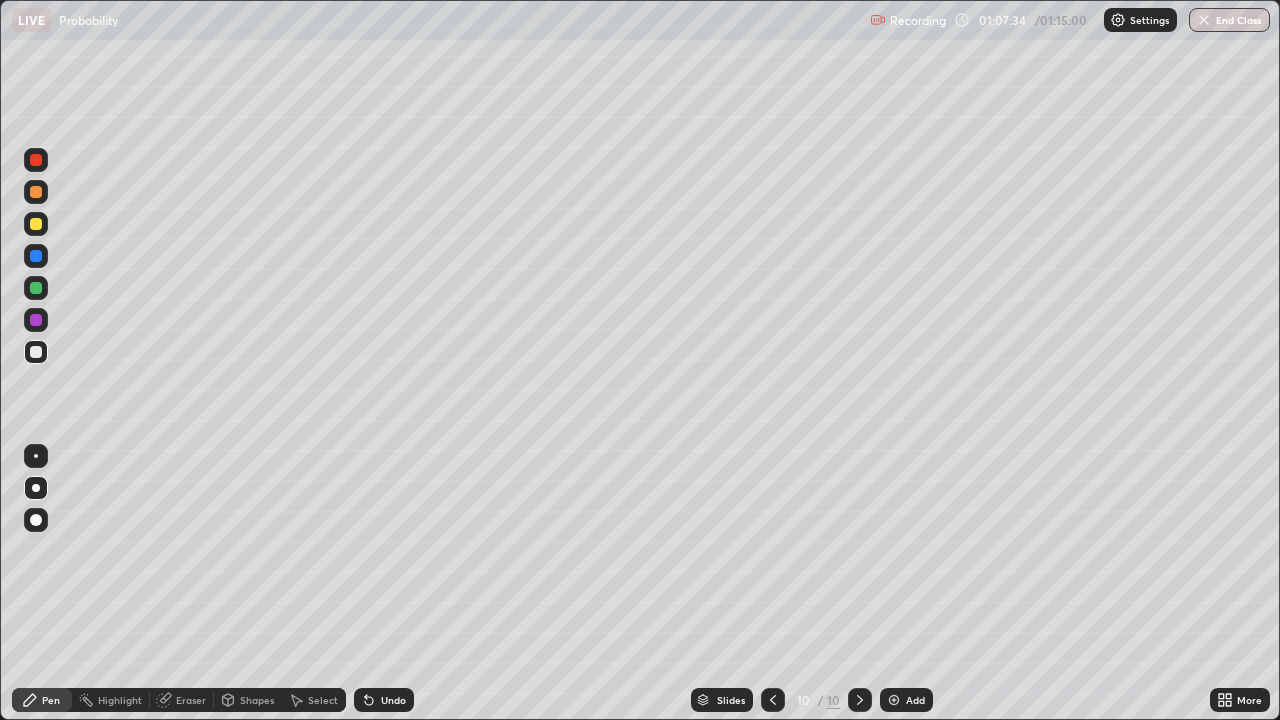 click at bounding box center [36, 224] 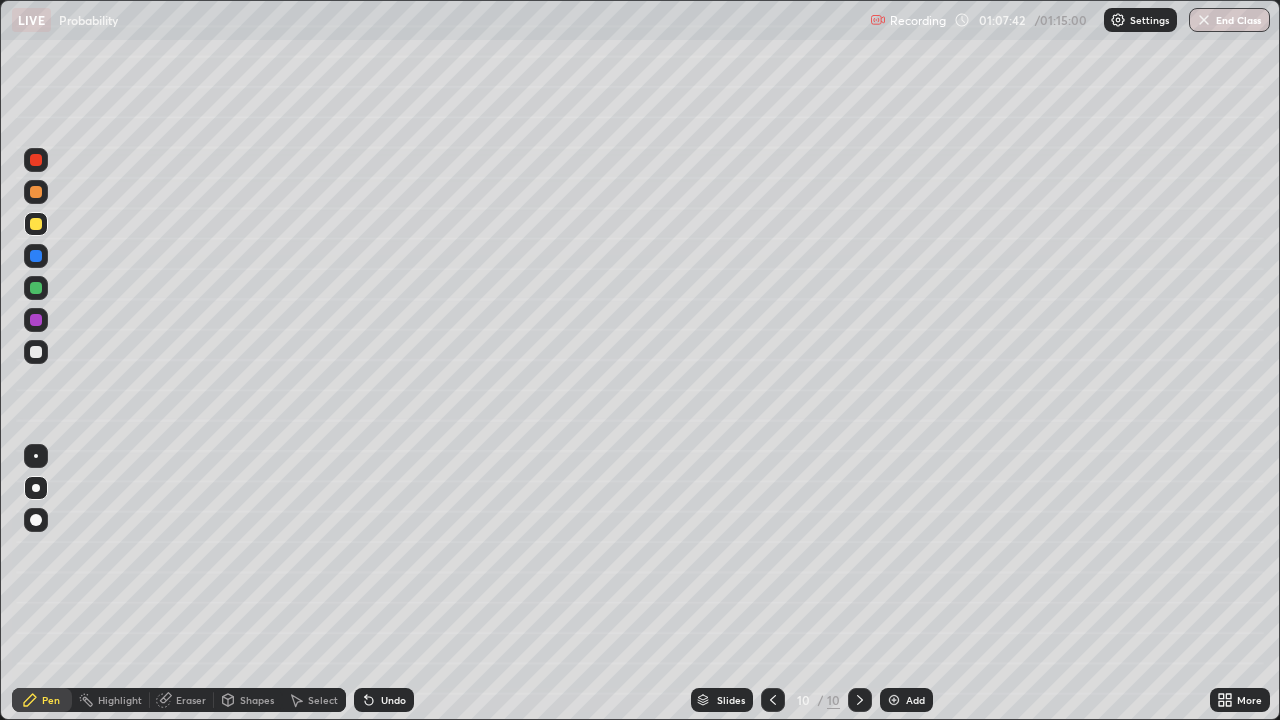click 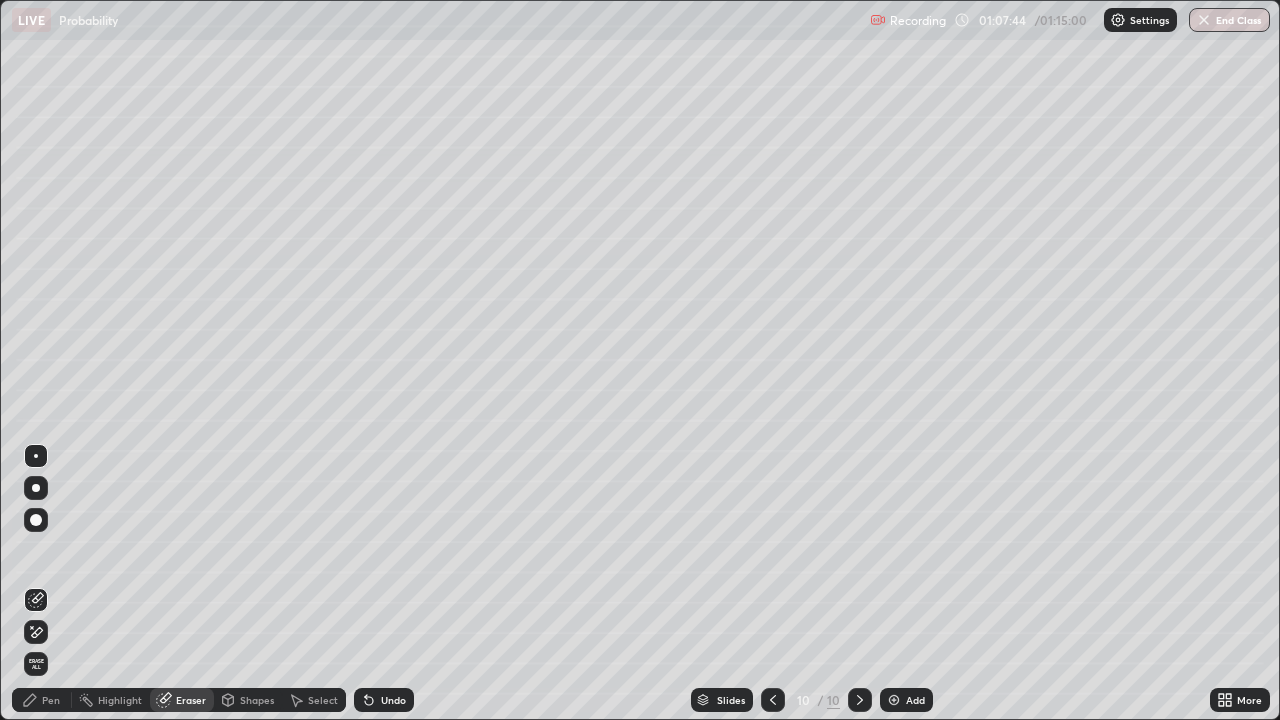 click on "Pen" at bounding box center (42, 700) 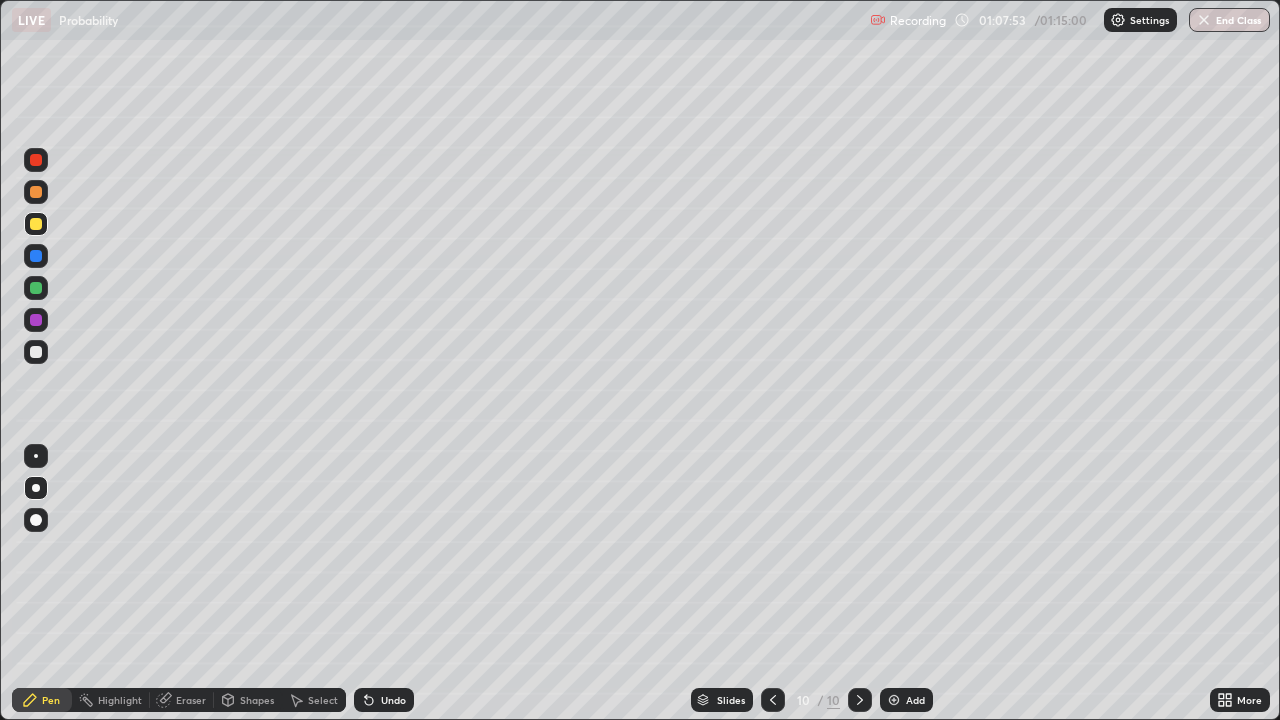 click at bounding box center [36, 352] 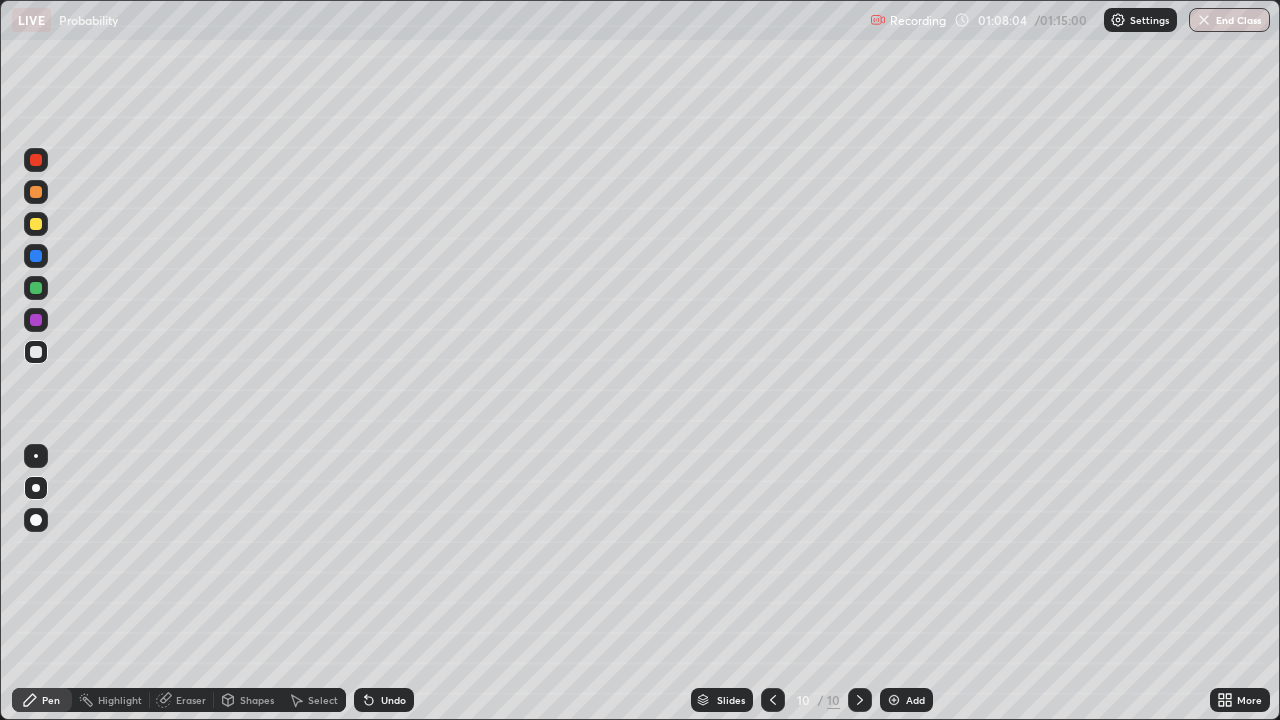 click at bounding box center (36, 224) 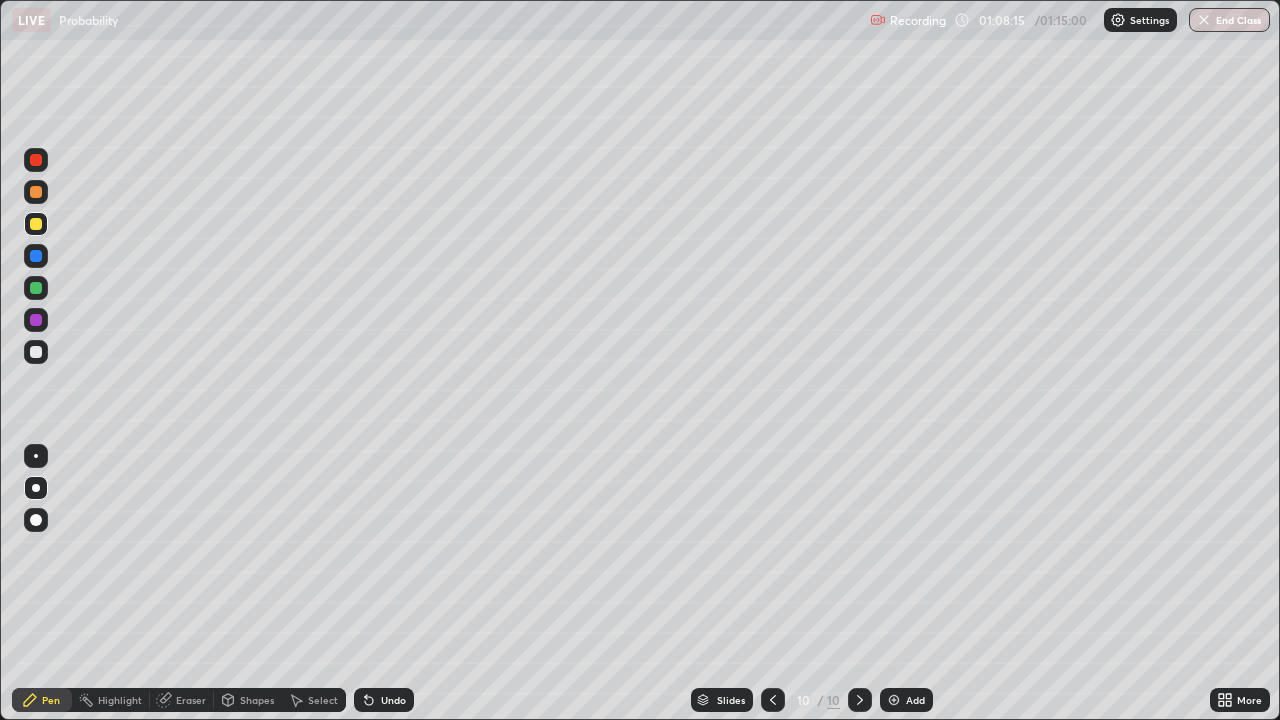 click at bounding box center [36, 352] 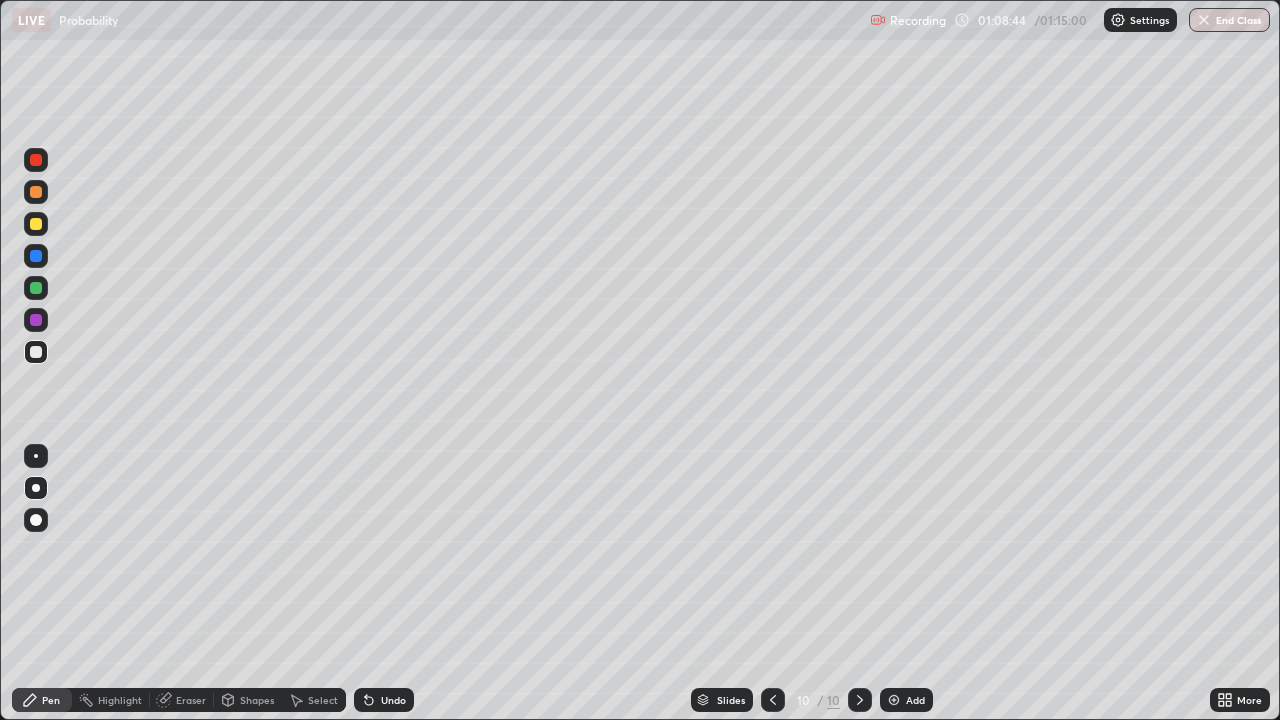 click 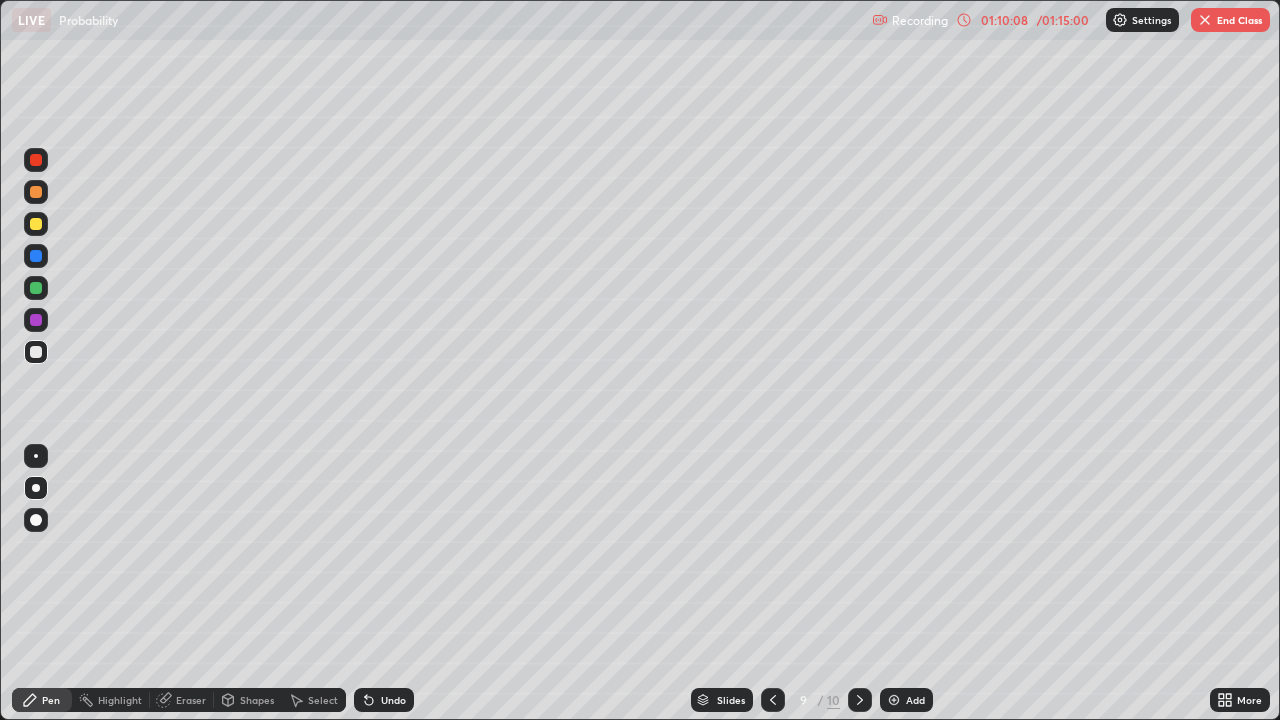 click 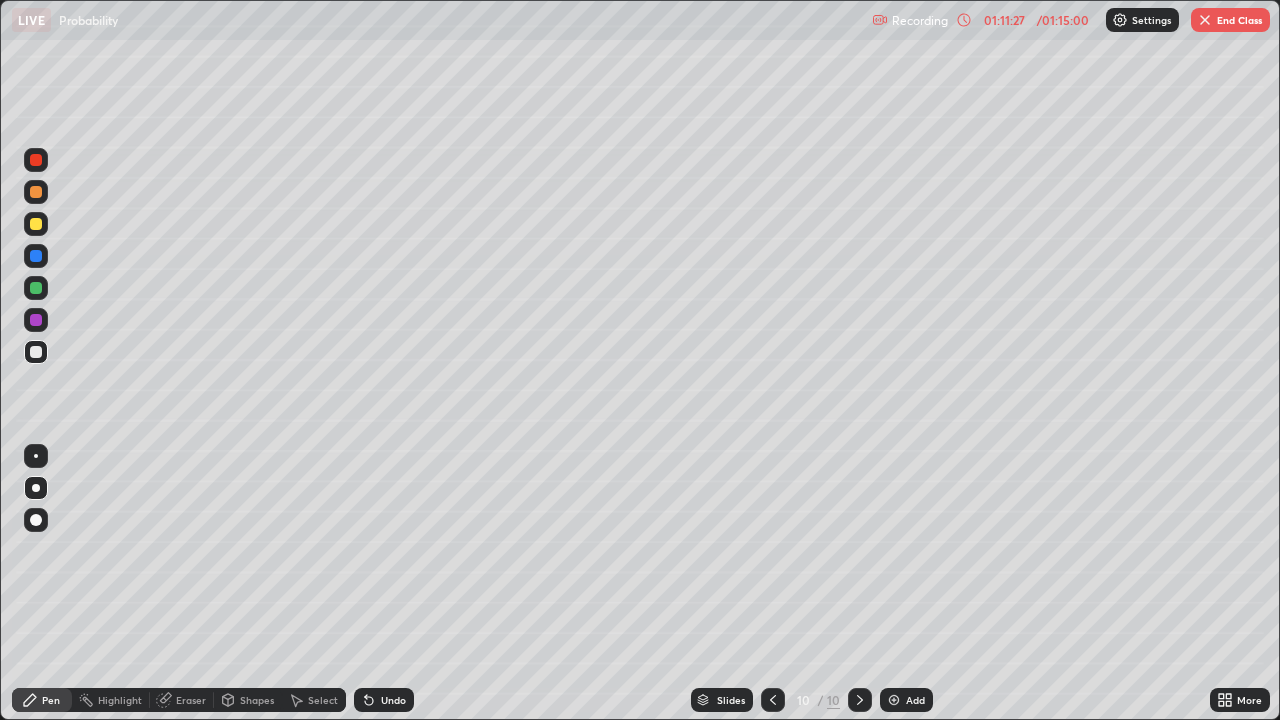 click on "End Class" at bounding box center (1230, 20) 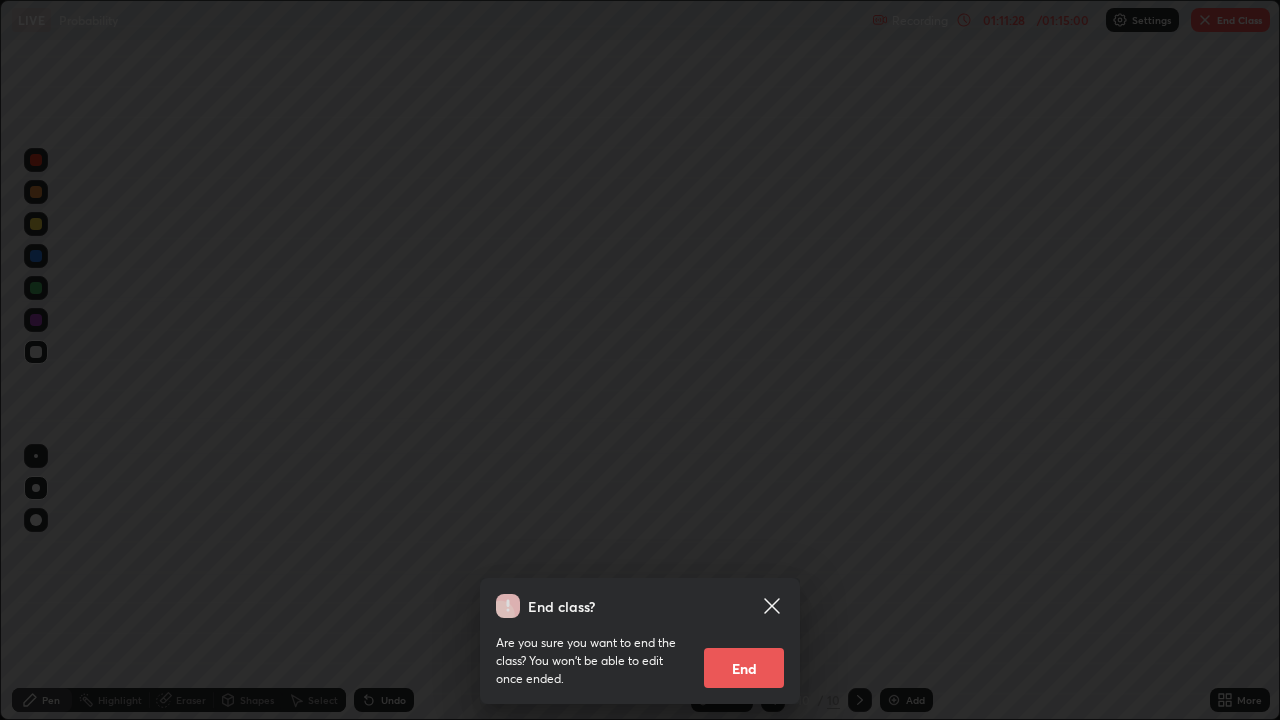 click on "End" at bounding box center (744, 668) 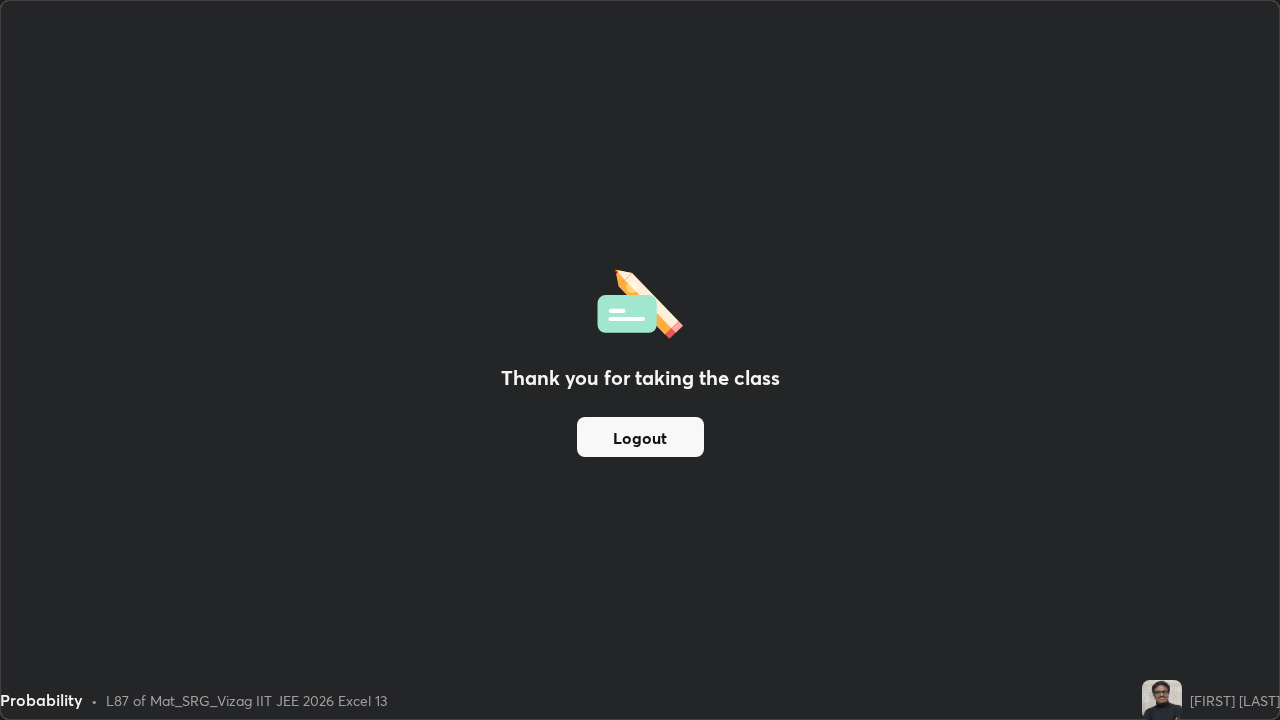 click on "Logout" at bounding box center (640, 437) 